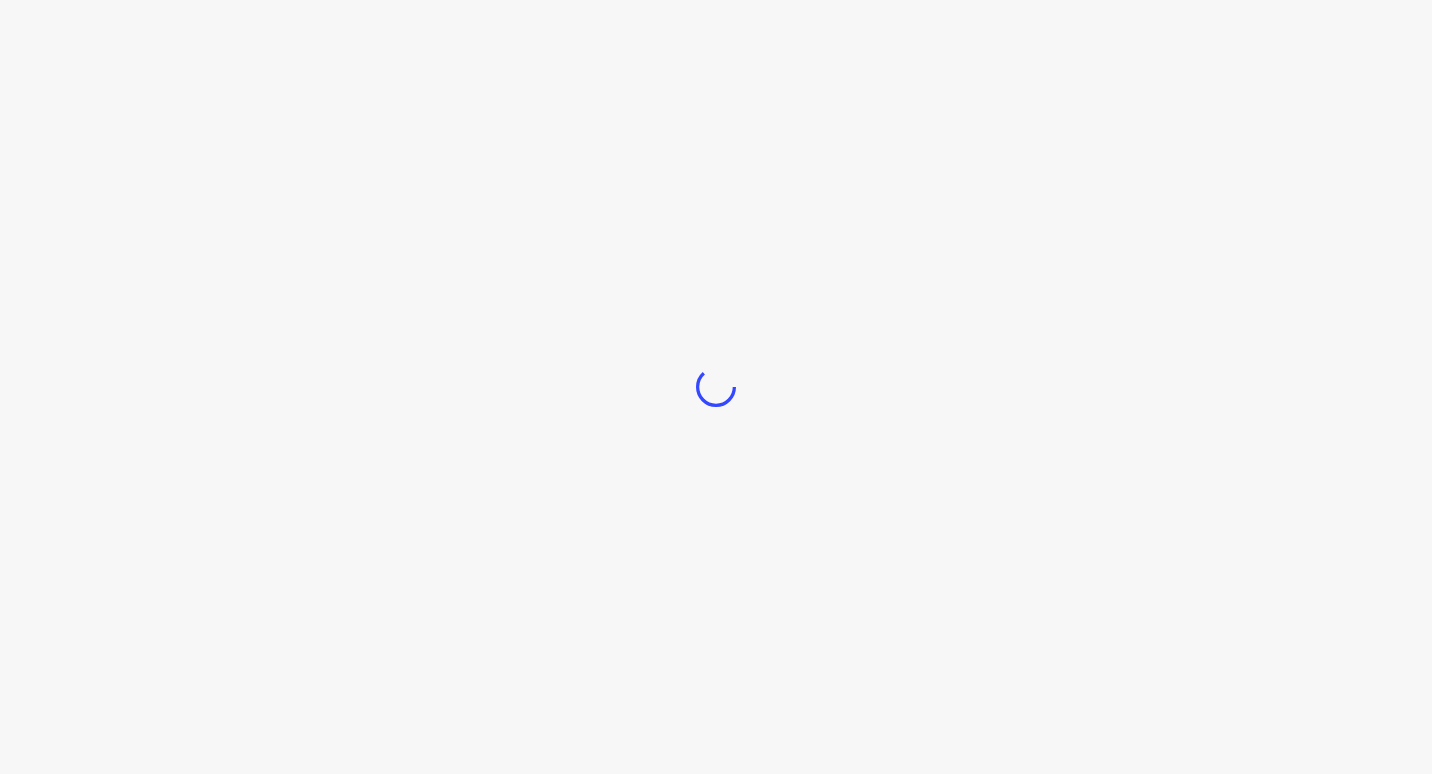 scroll, scrollTop: 0, scrollLeft: 0, axis: both 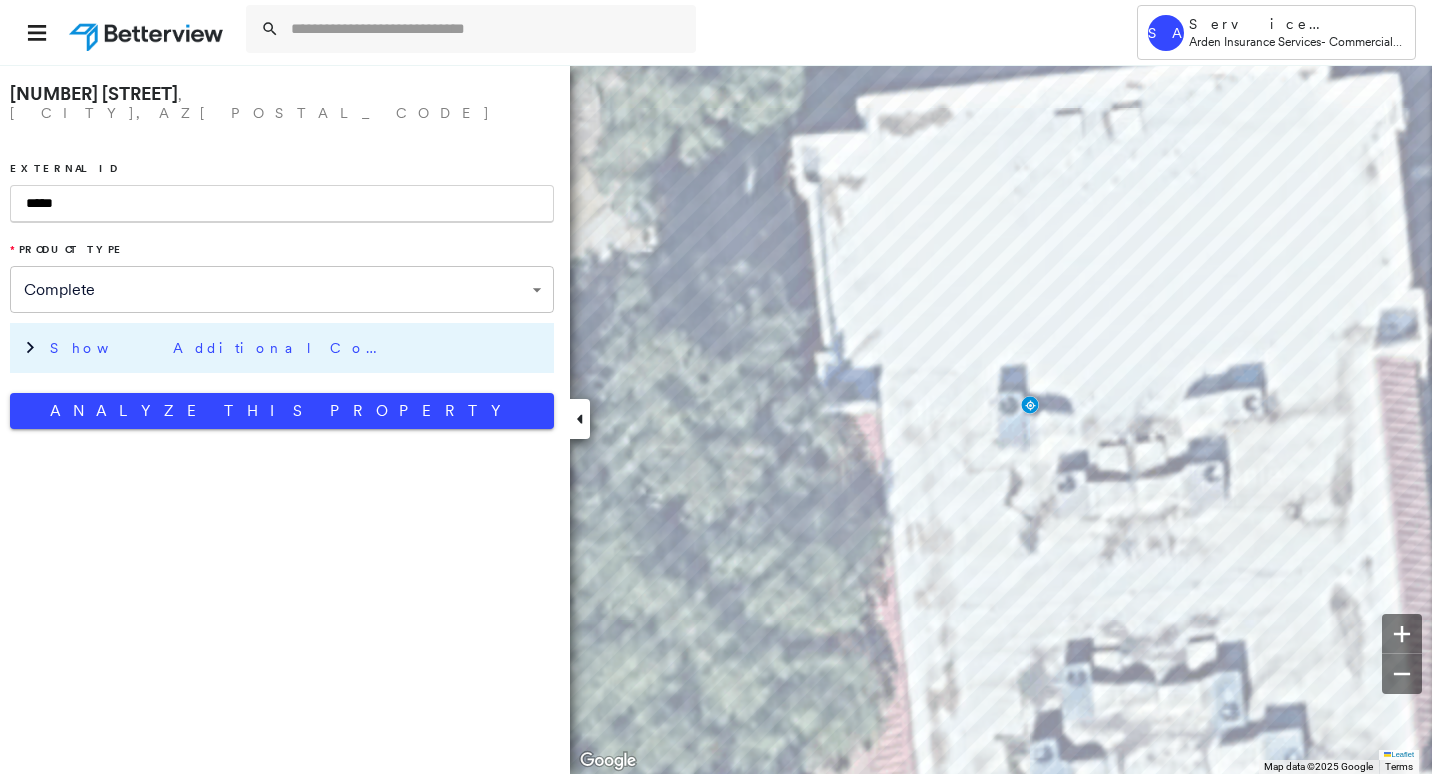 click on "Show Additional Company Data" at bounding box center [297, 348] 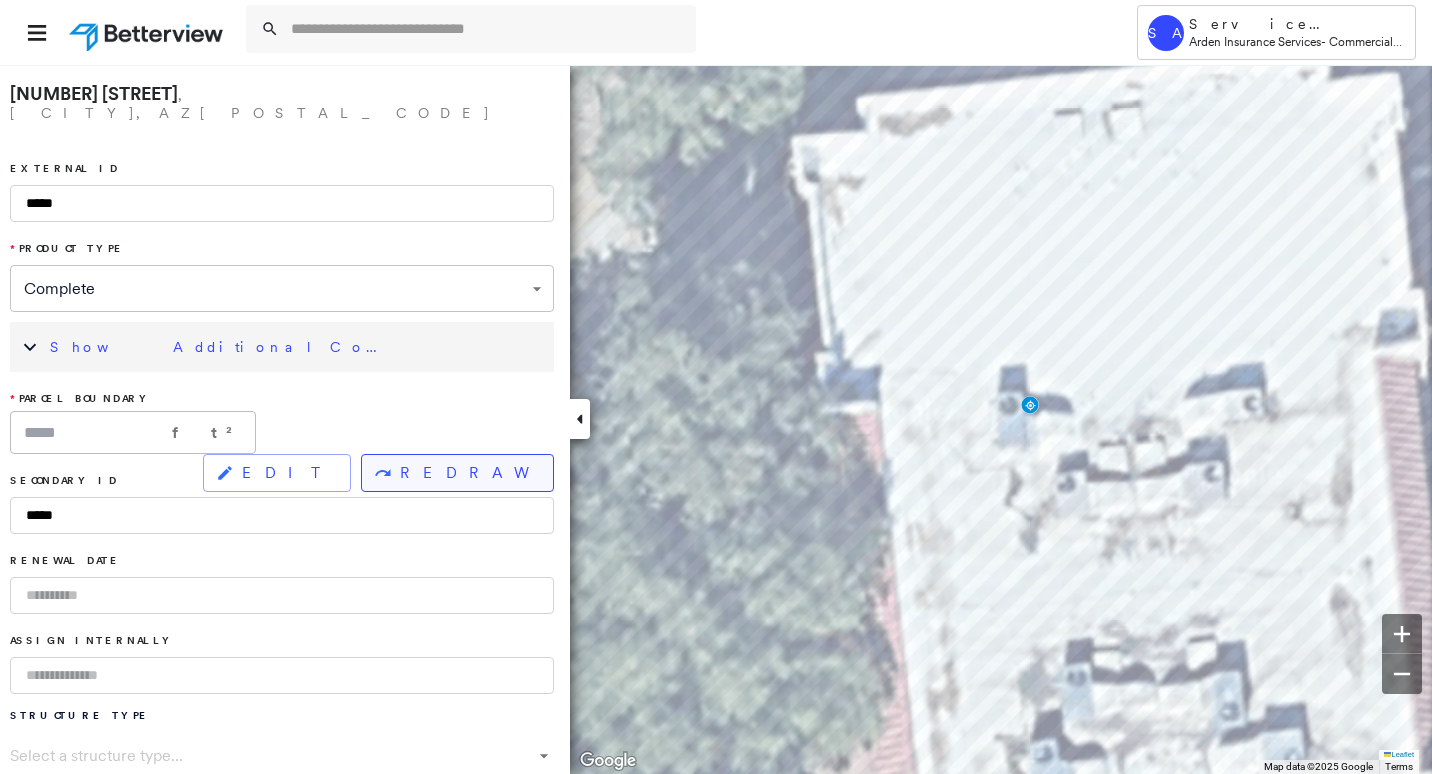 click on "REDRAW" at bounding box center (468, 473) 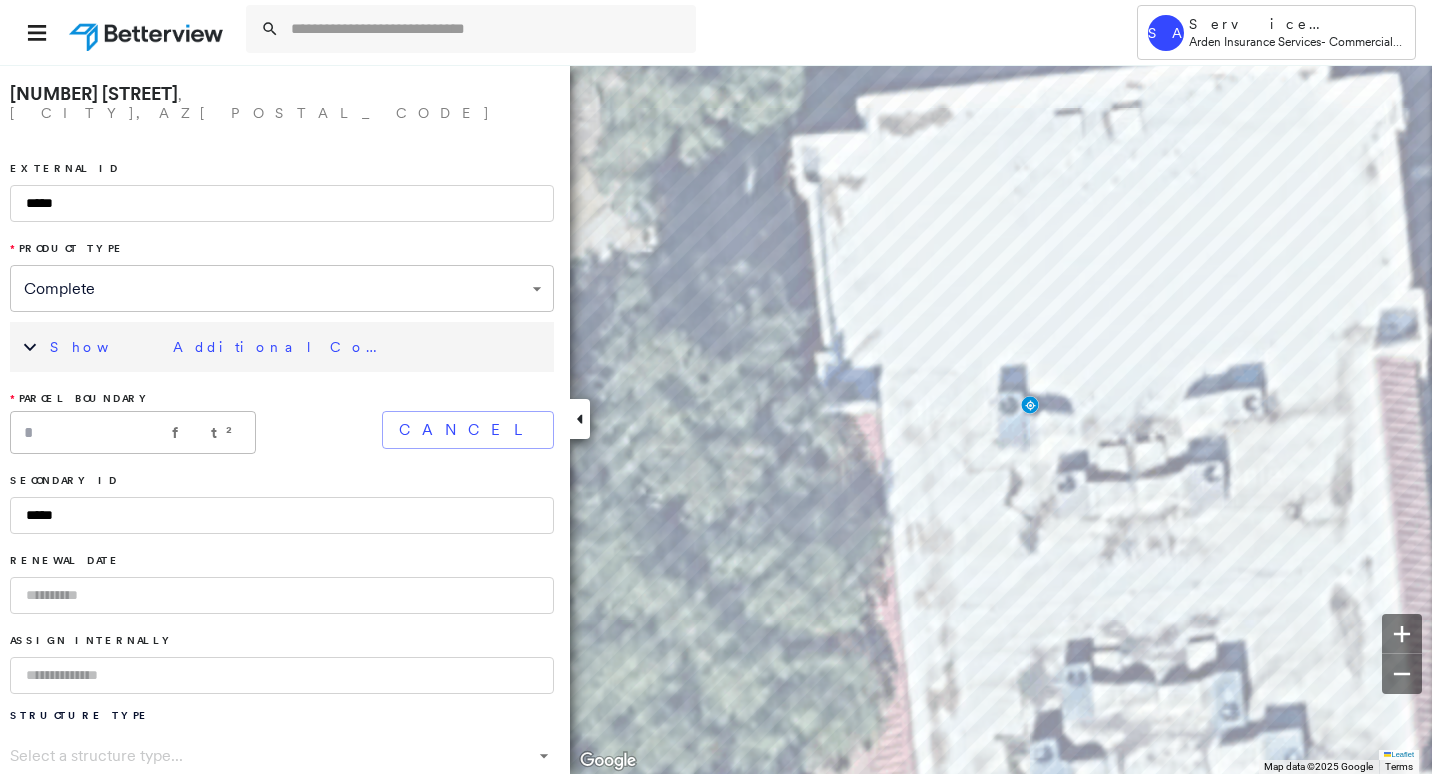 click at bounding box center (580, 419) 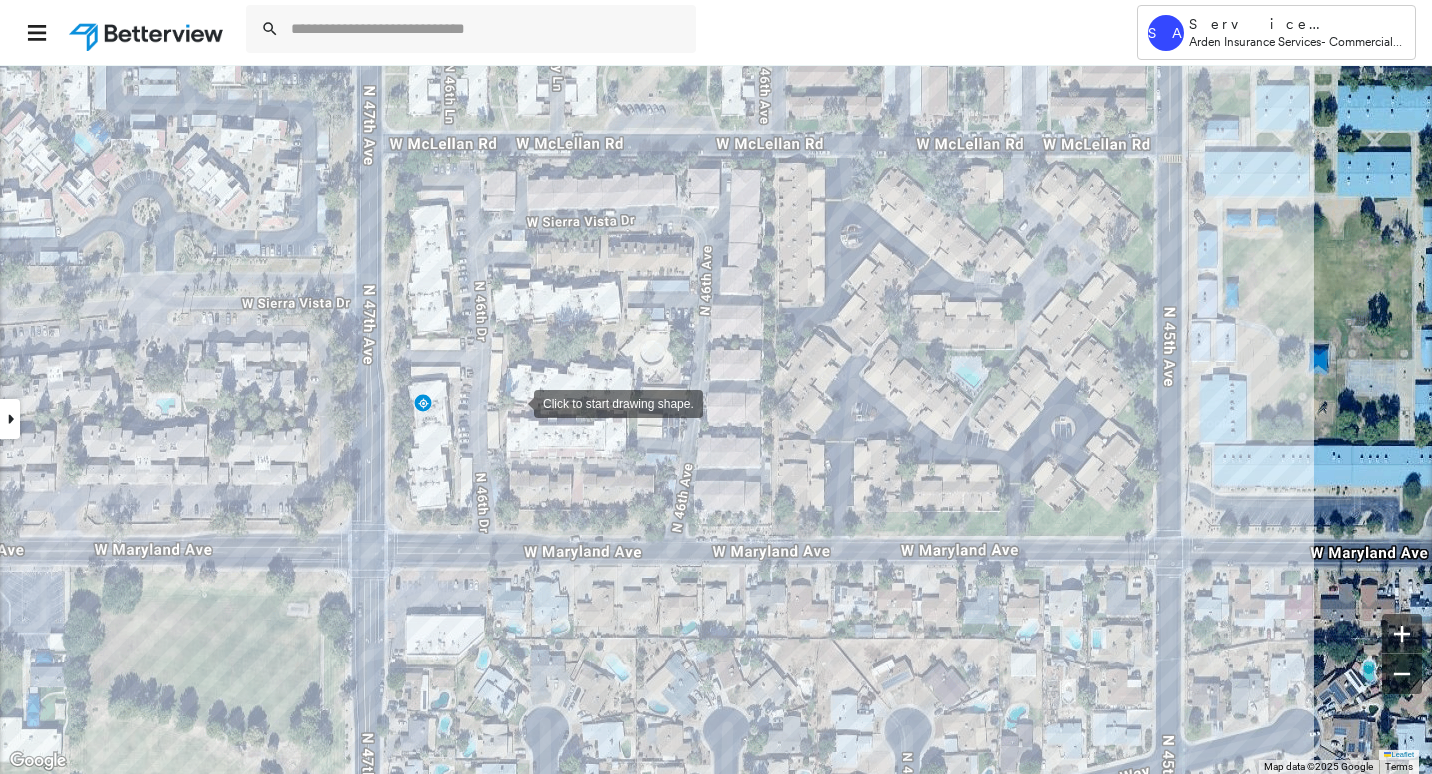 drag, startPoint x: 746, startPoint y: 411, endPoint x: 517, endPoint y: 400, distance: 229.26404 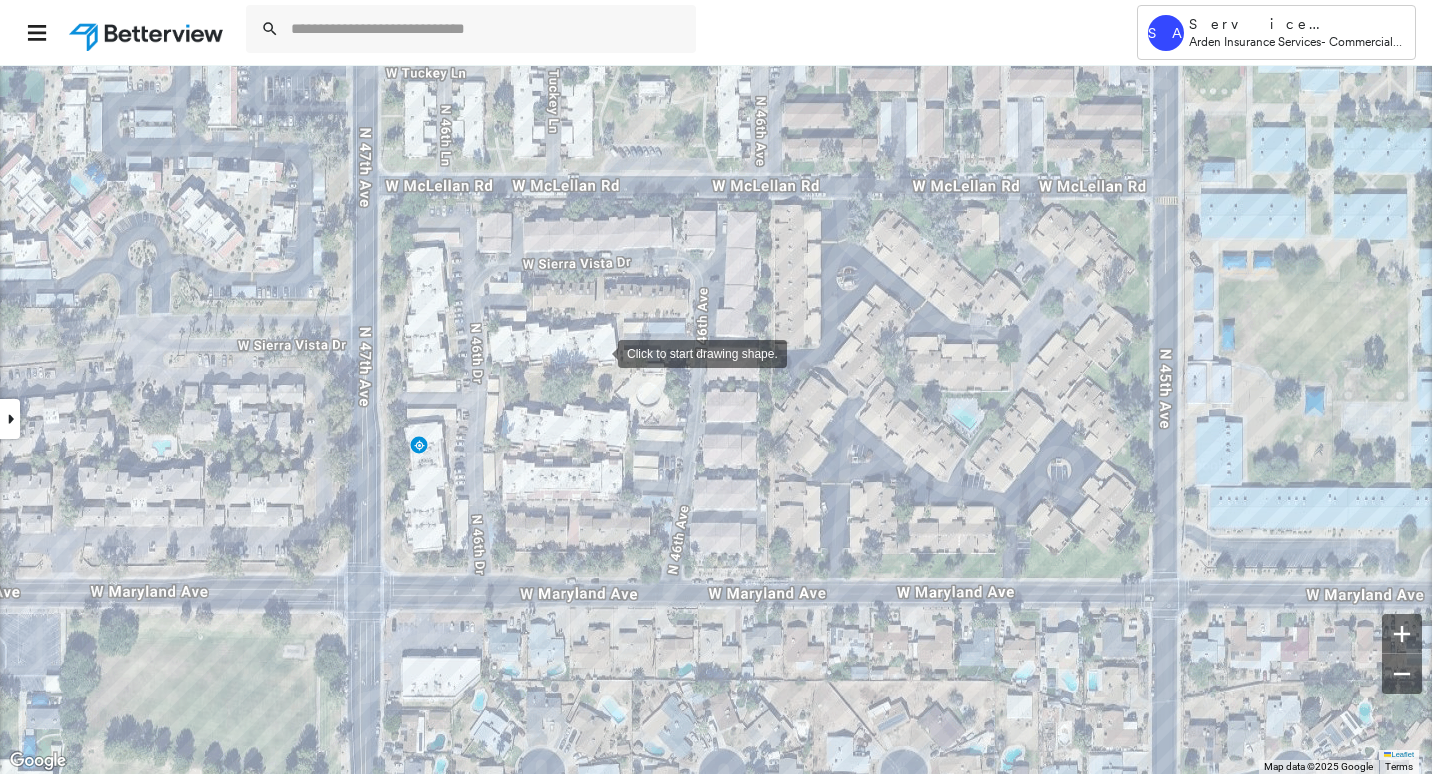 drag, startPoint x: 603, startPoint y: 309, endPoint x: 599, endPoint y: 351, distance: 42.190044 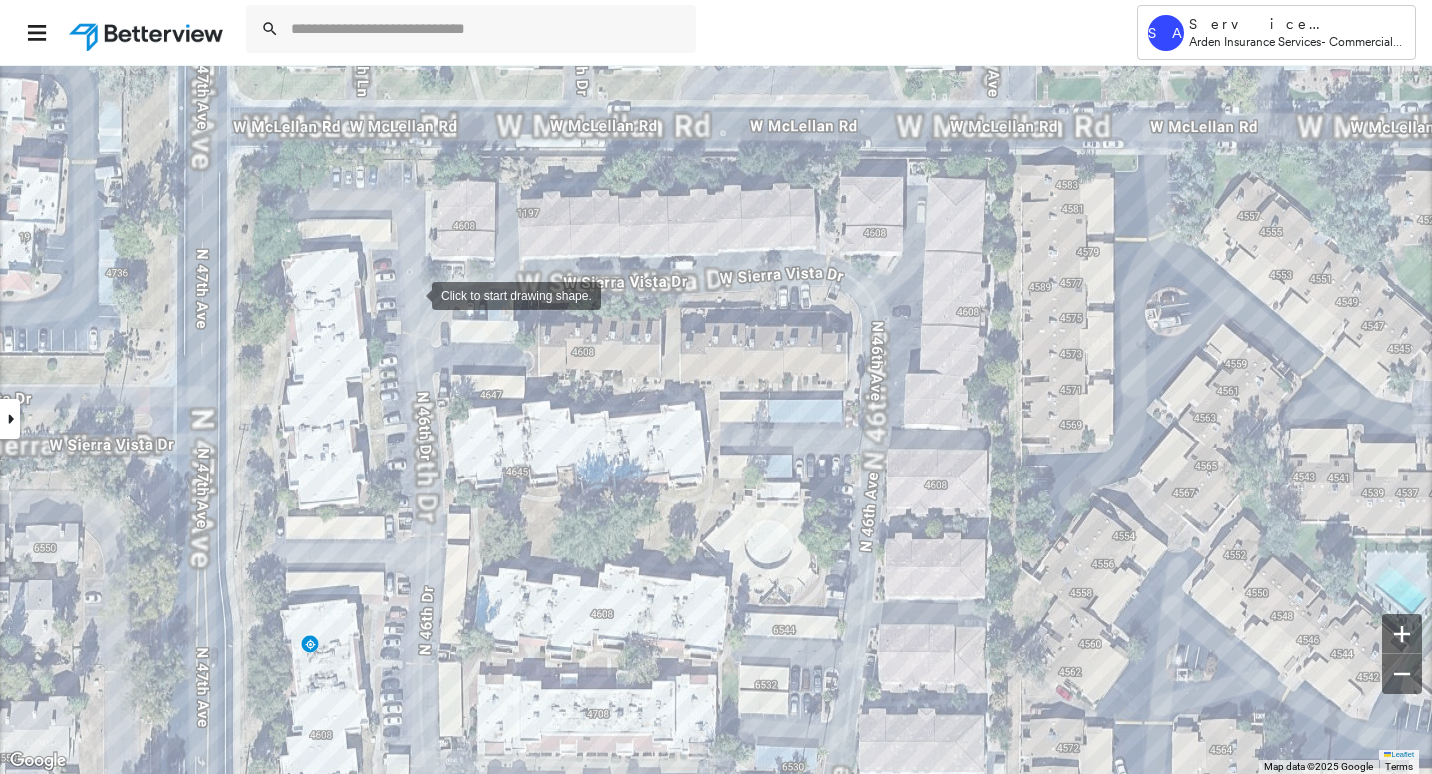 drag, startPoint x: 420, startPoint y: 222, endPoint x: 411, endPoint y: 332, distance: 110.36757 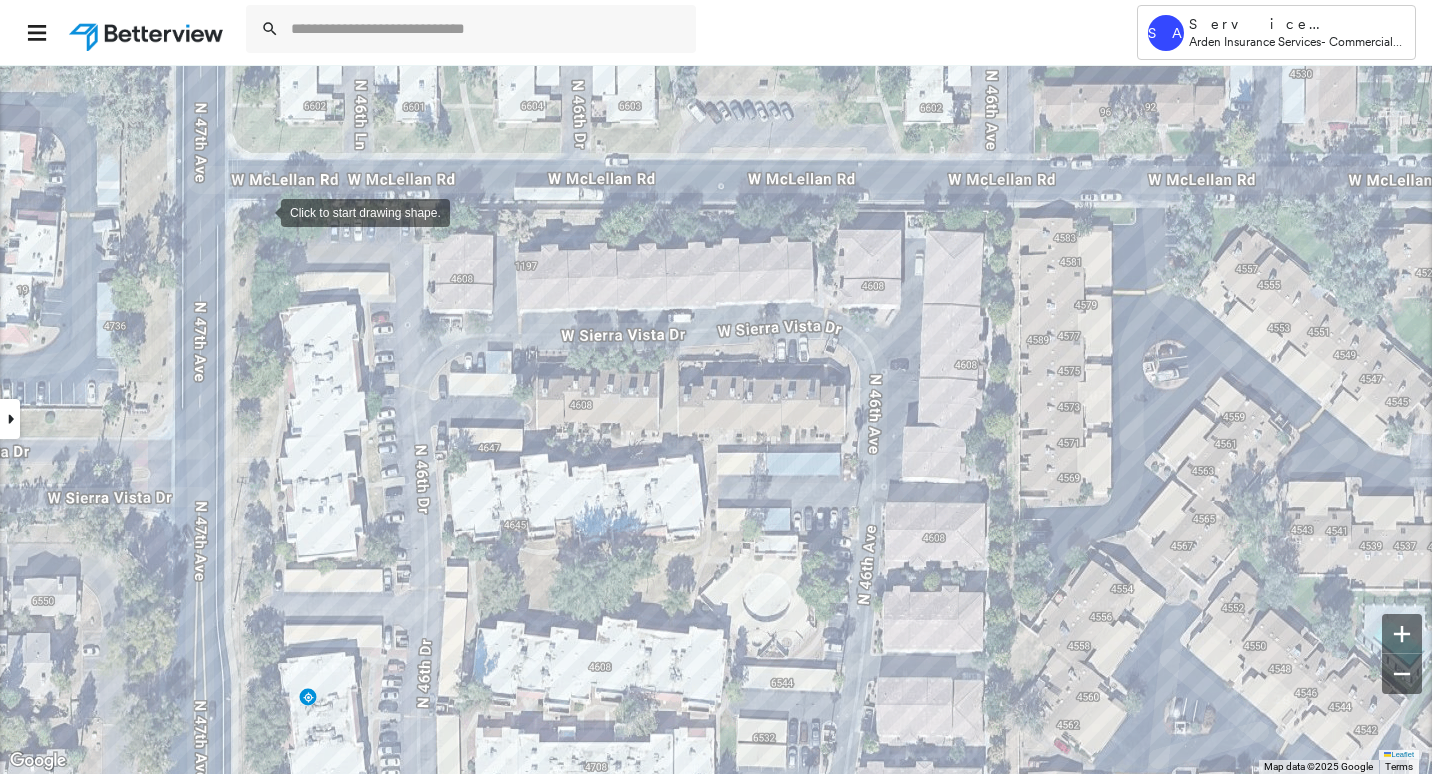 click at bounding box center [261, 211] 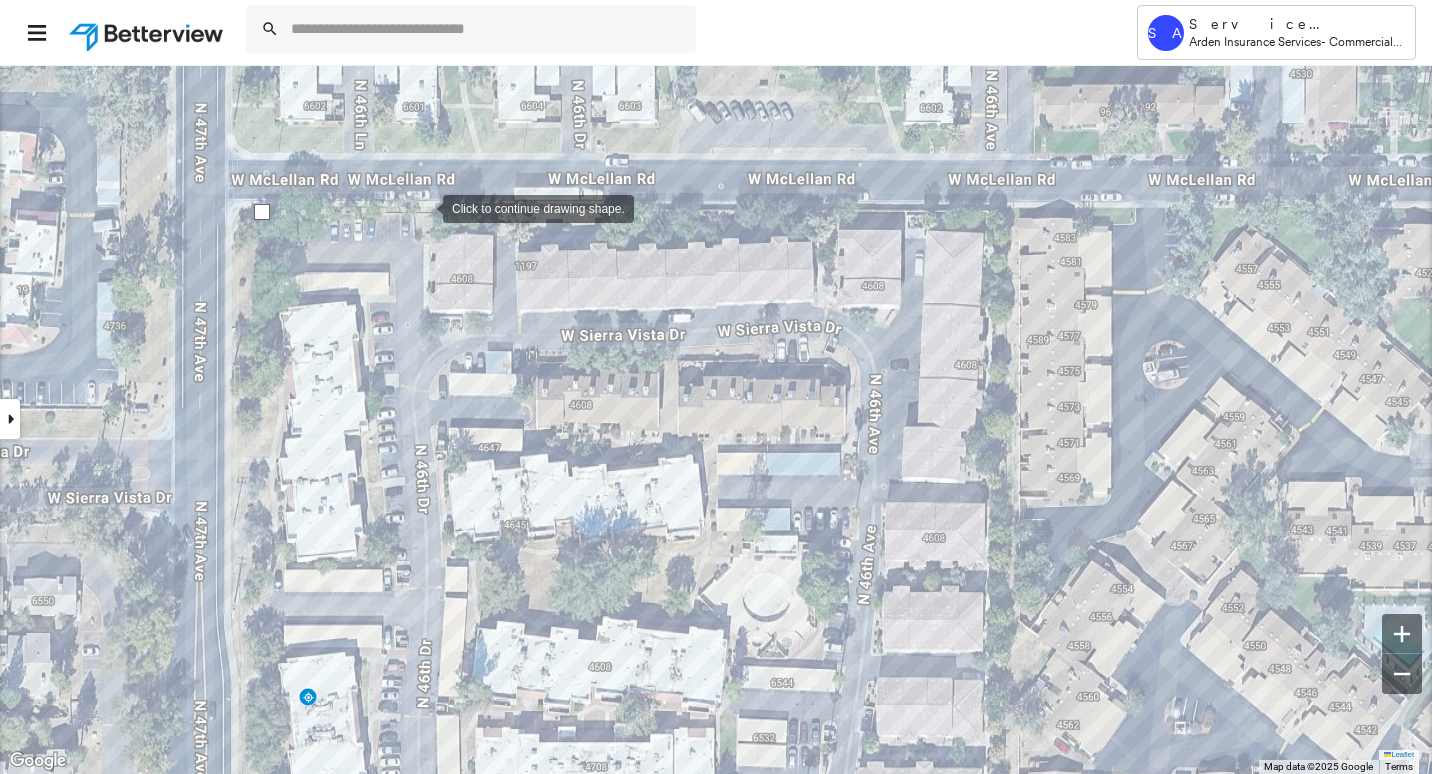 click at bounding box center (423, 207) 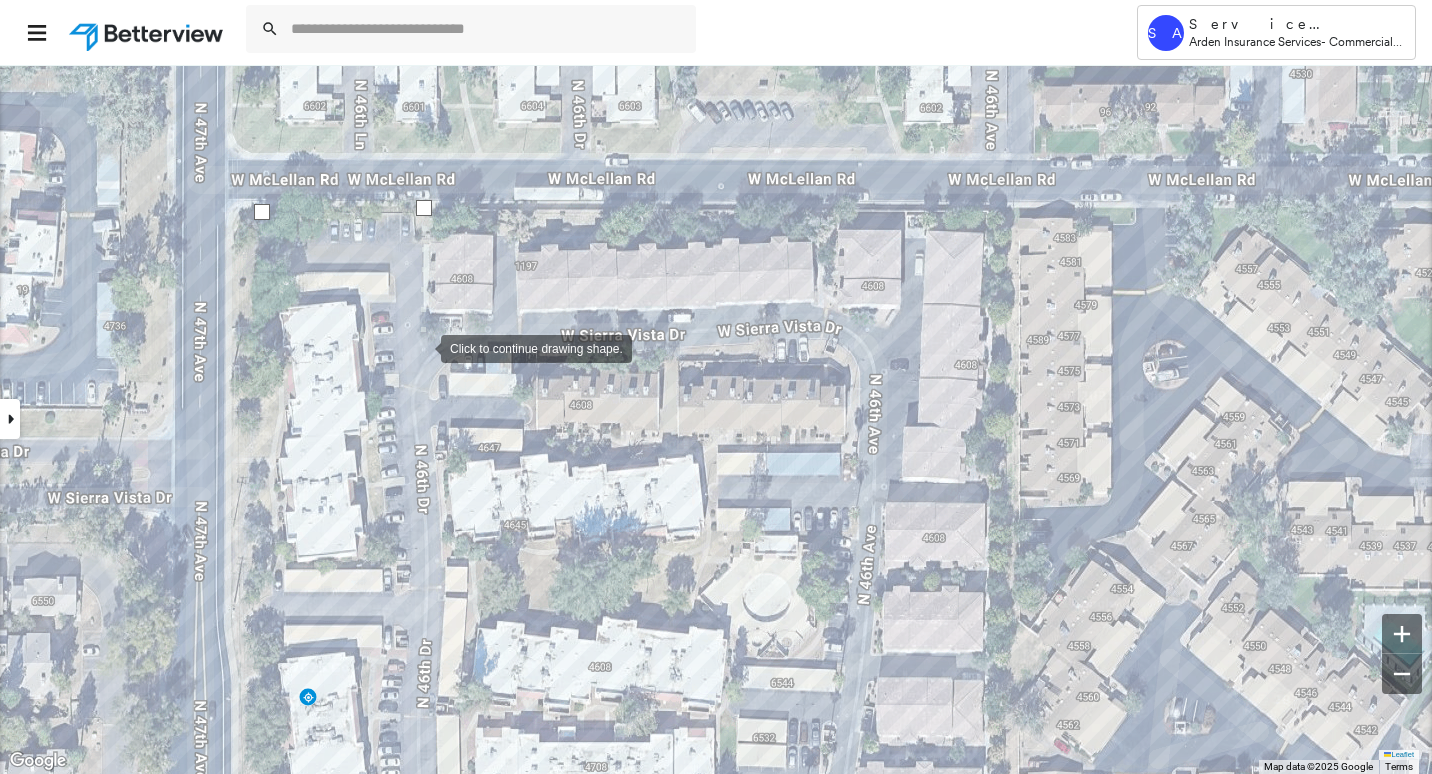 click at bounding box center (421, 347) 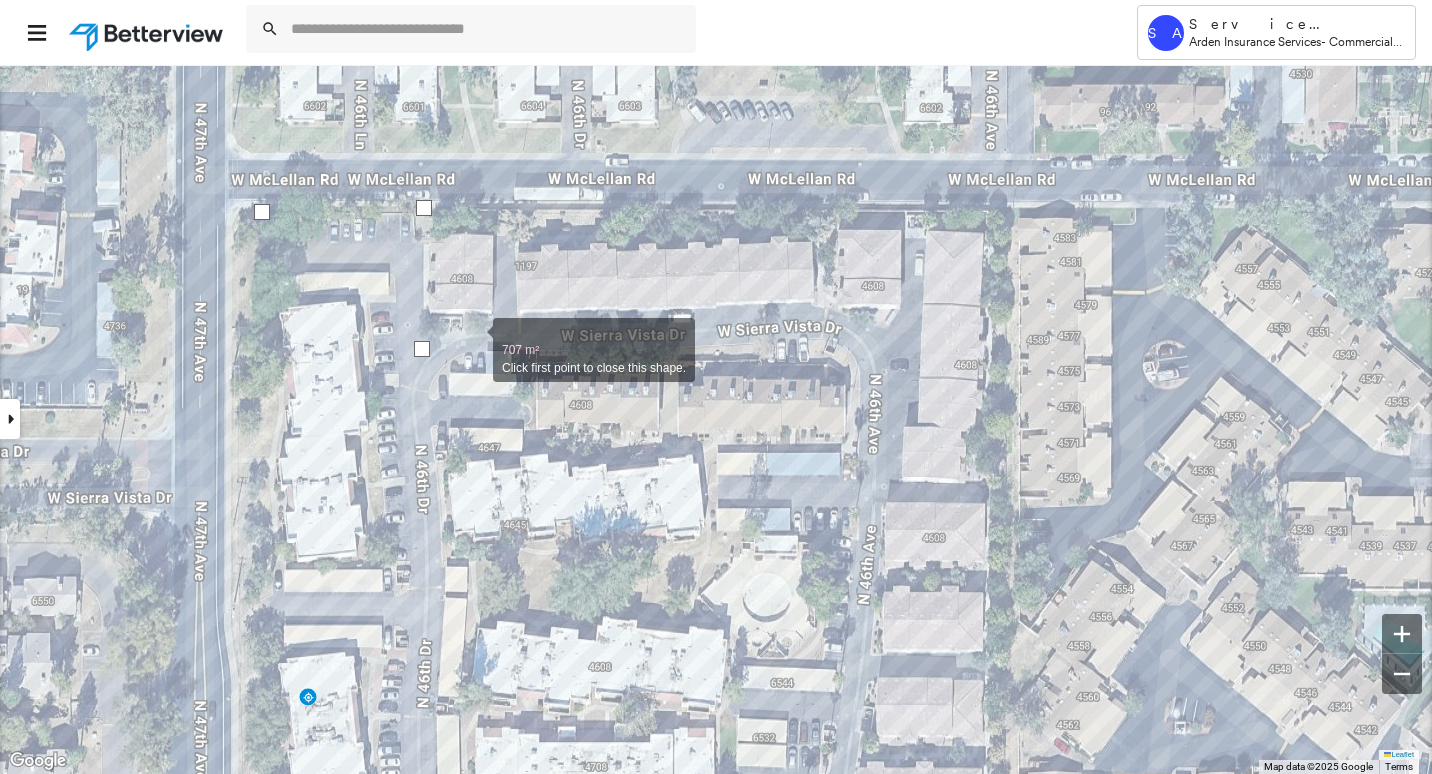 click at bounding box center [473, 339] 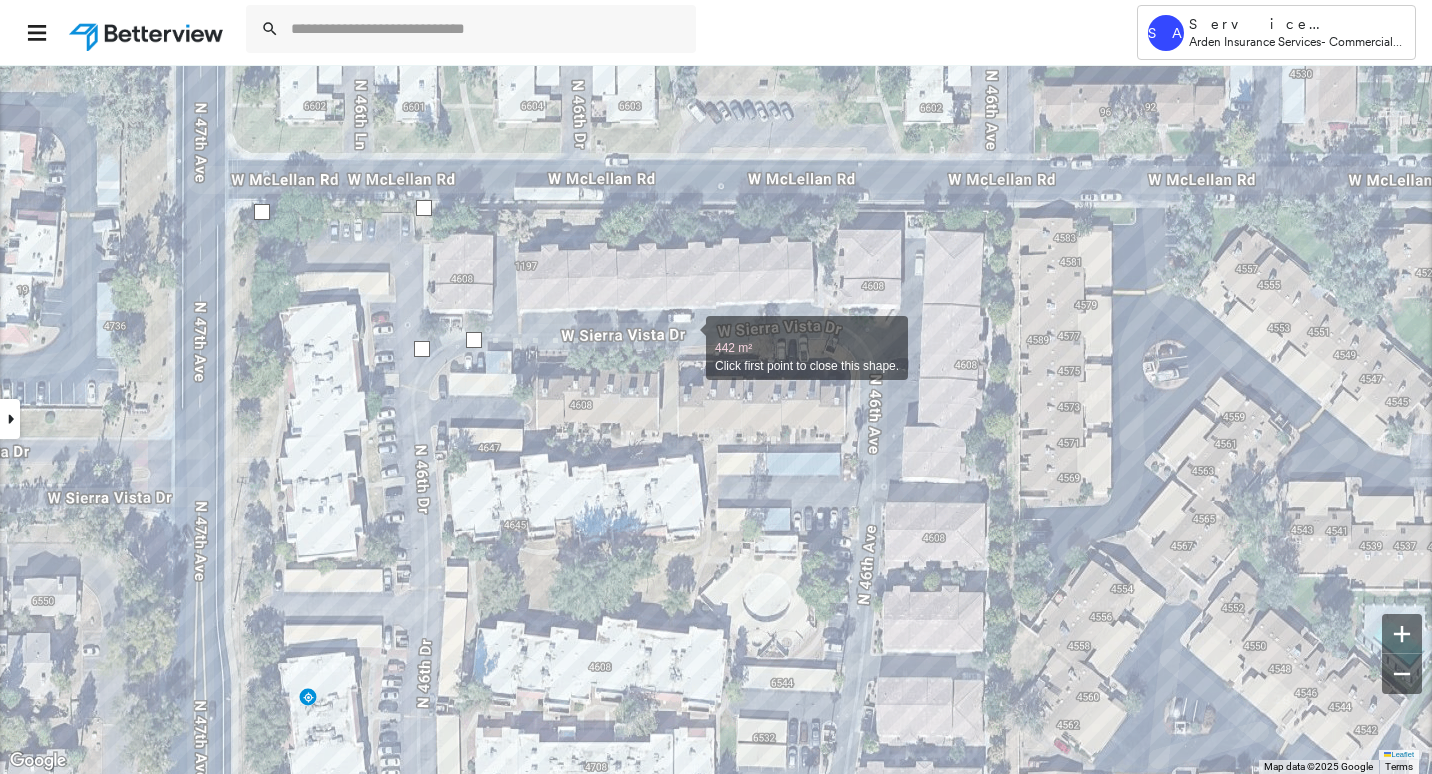 click at bounding box center [686, 337] 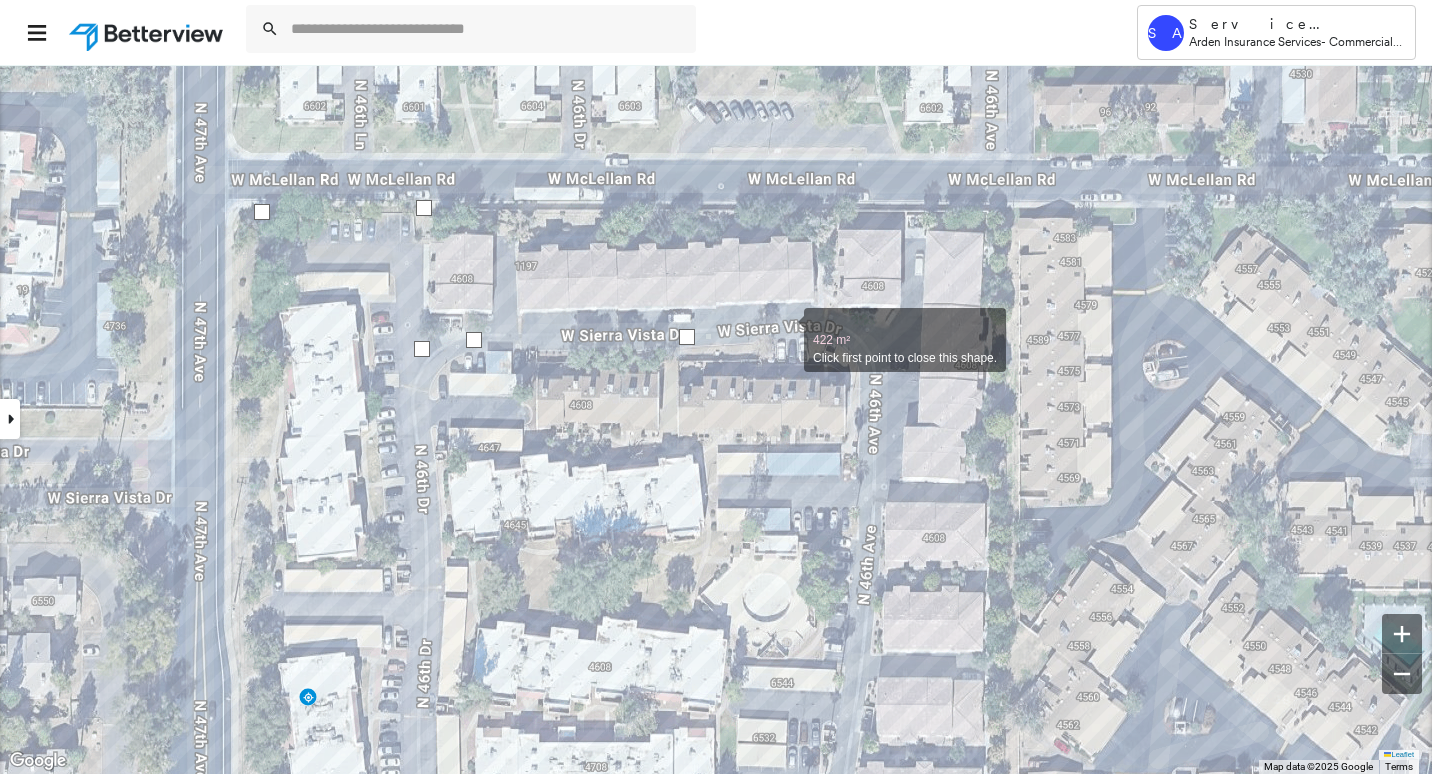 drag, startPoint x: 784, startPoint y: 329, endPoint x: 848, endPoint y: 331, distance: 64.03124 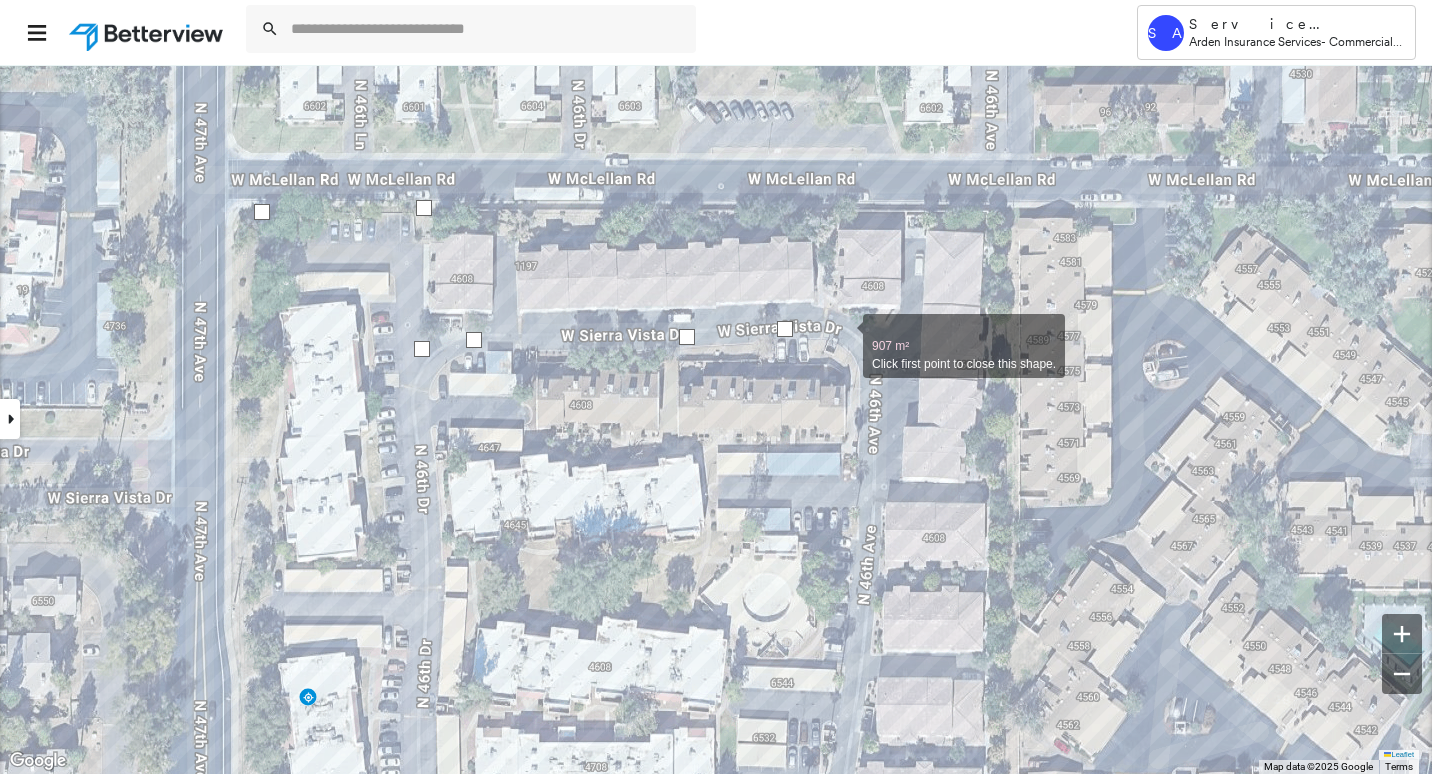 click at bounding box center [843, 335] 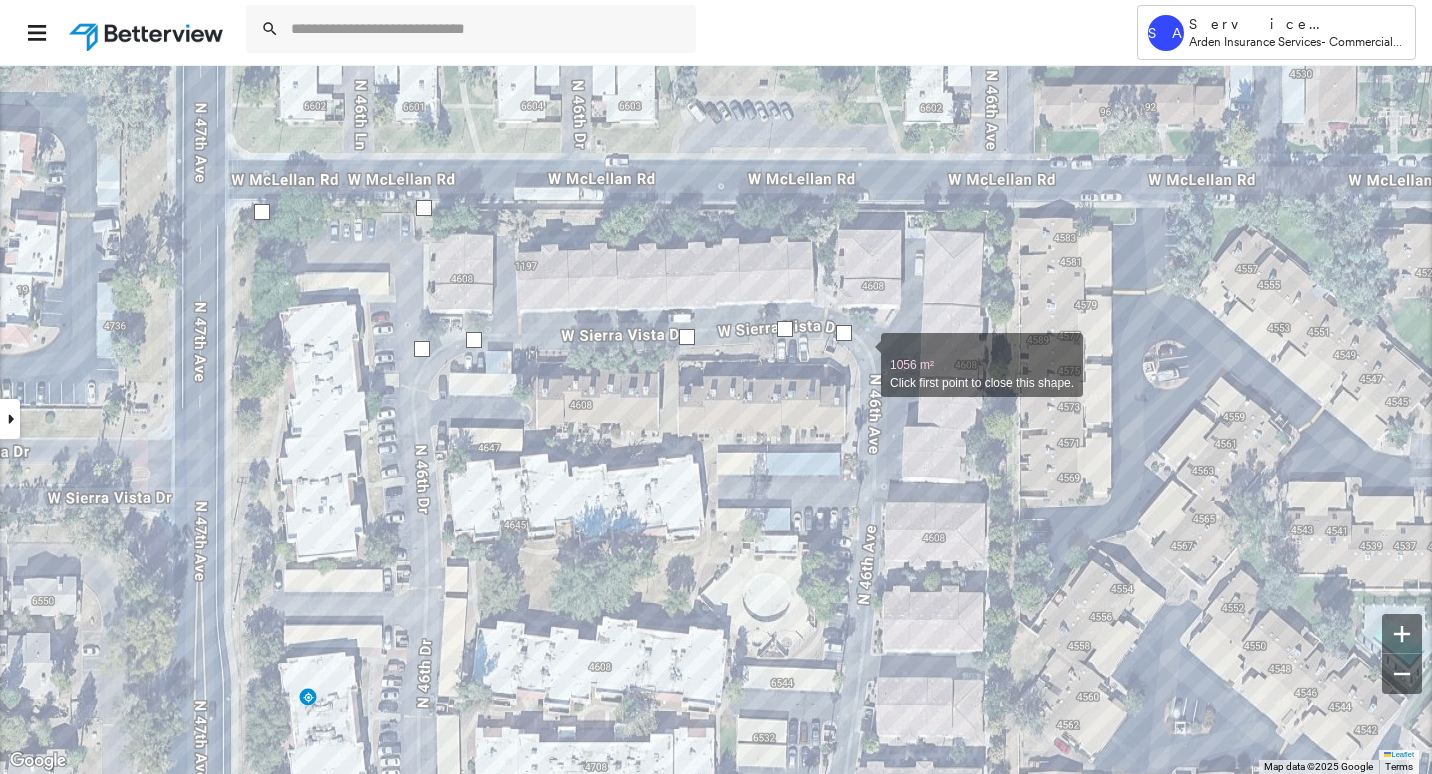 click at bounding box center (861, 354) 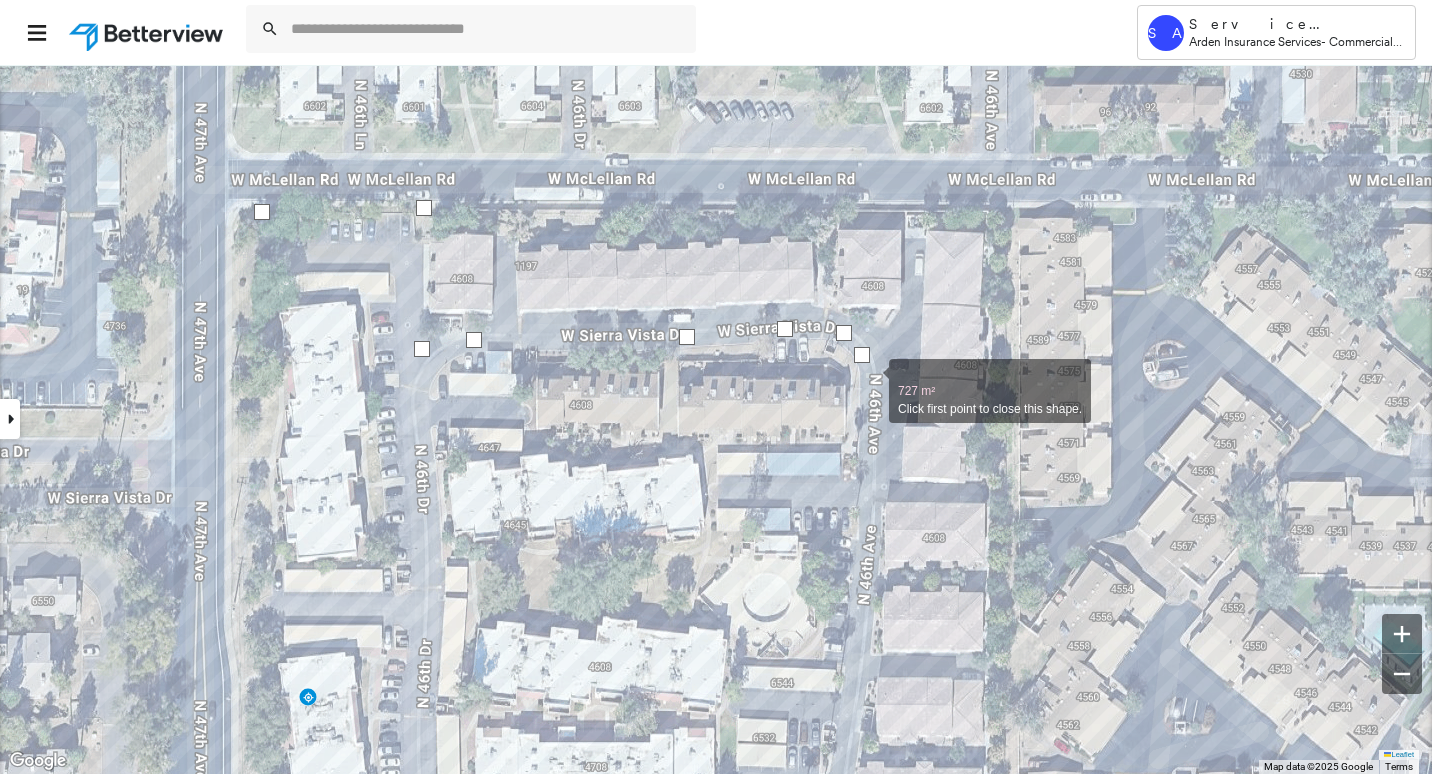 click at bounding box center [869, 380] 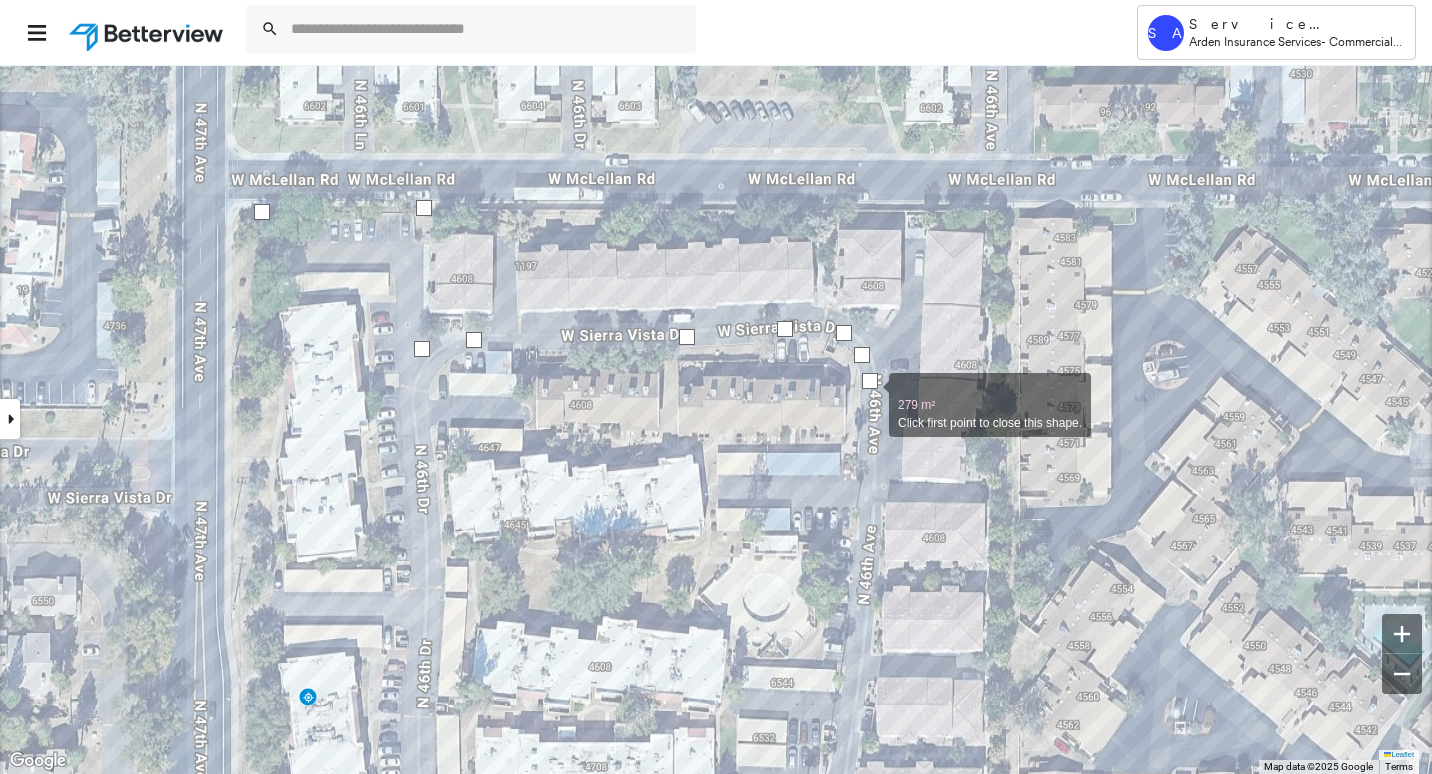 click at bounding box center [869, 394] 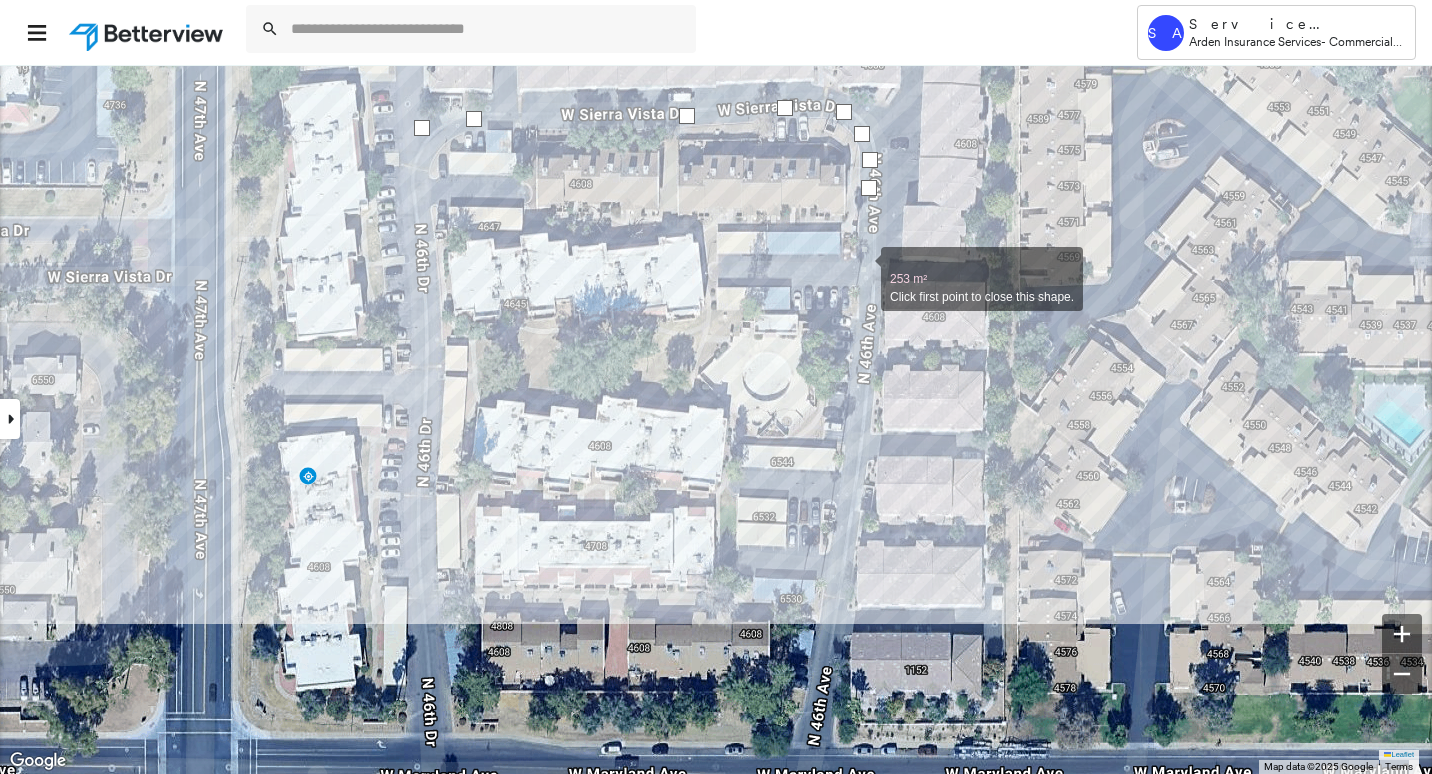 drag, startPoint x: 861, startPoint y: 490, endPoint x: 861, endPoint y: 269, distance: 221 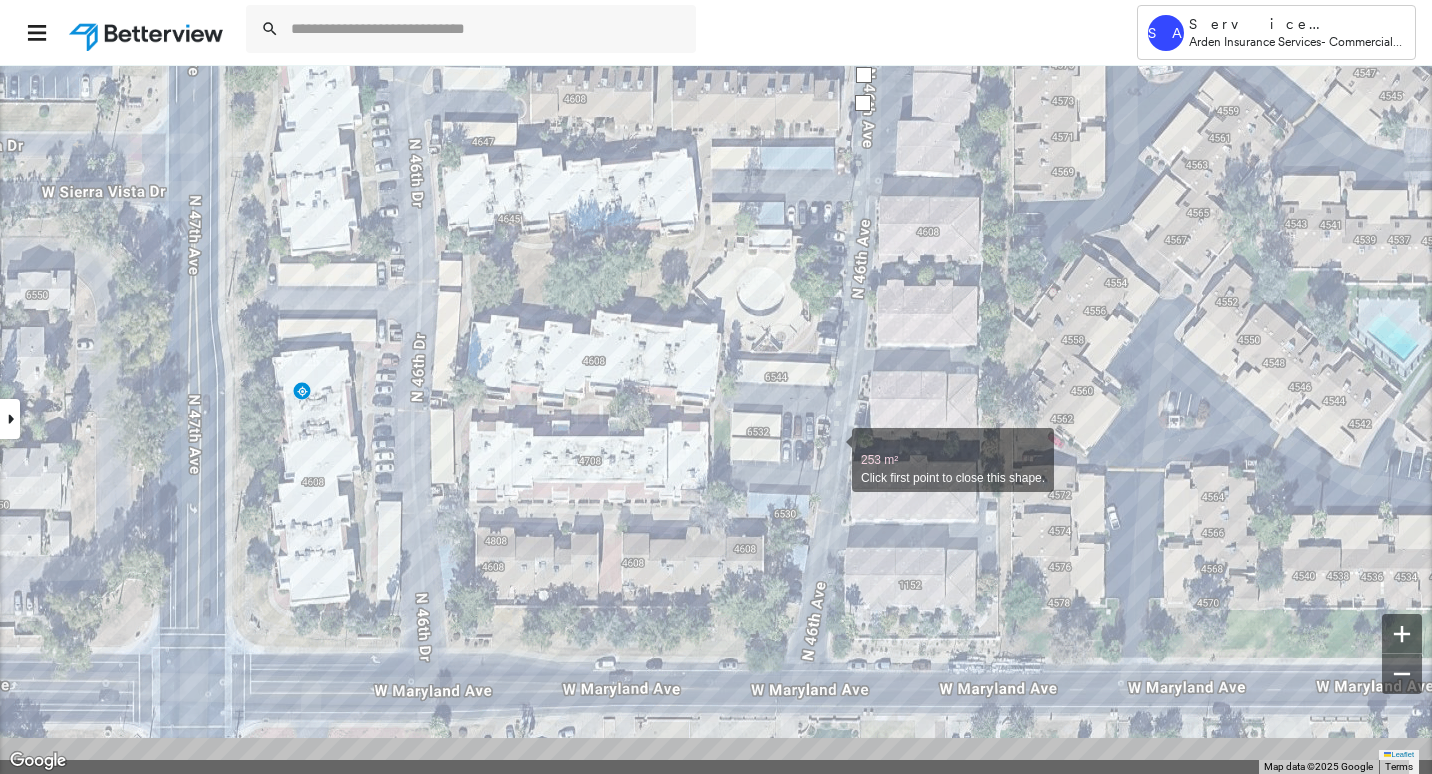 drag, startPoint x: 838, startPoint y: 535, endPoint x: 838, endPoint y: 426, distance: 109 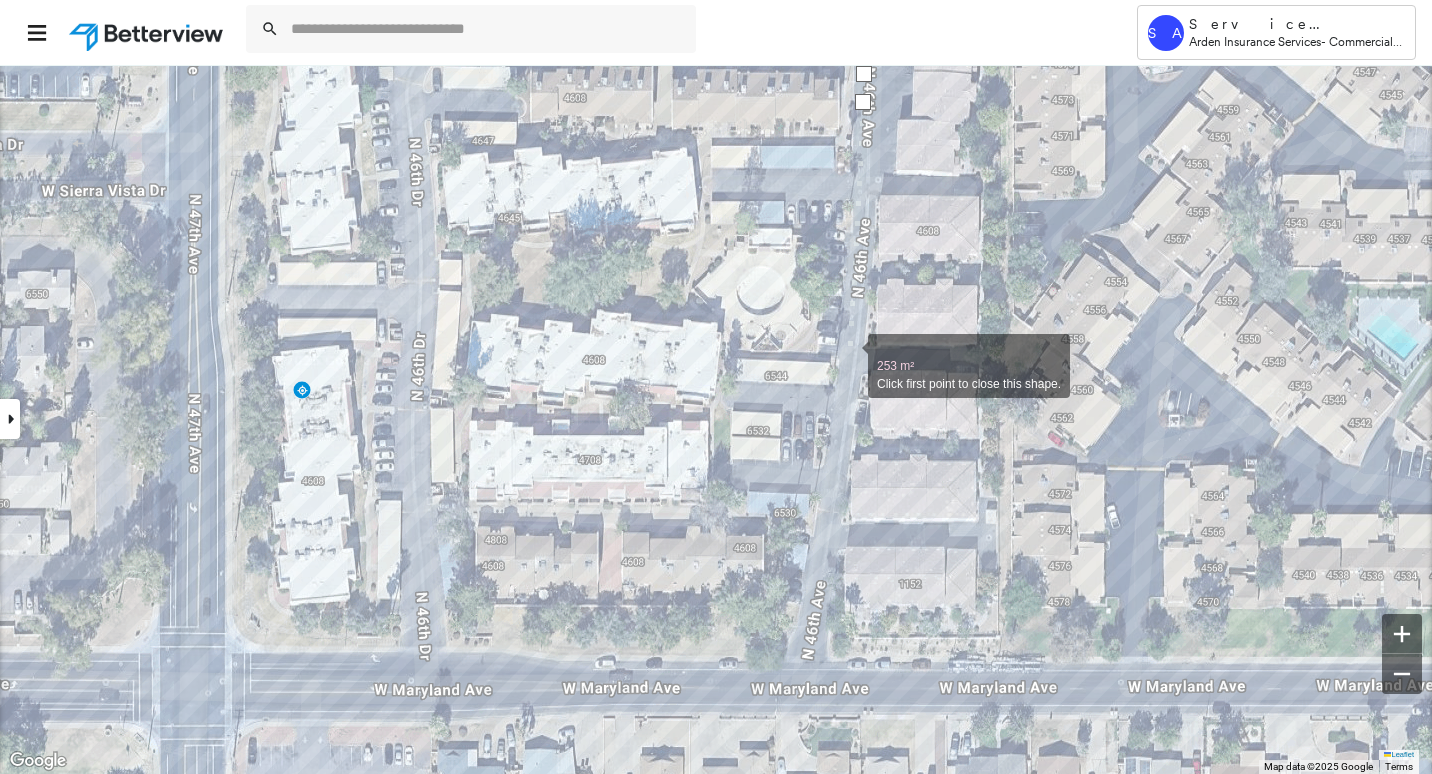 click at bounding box center (848, 355) 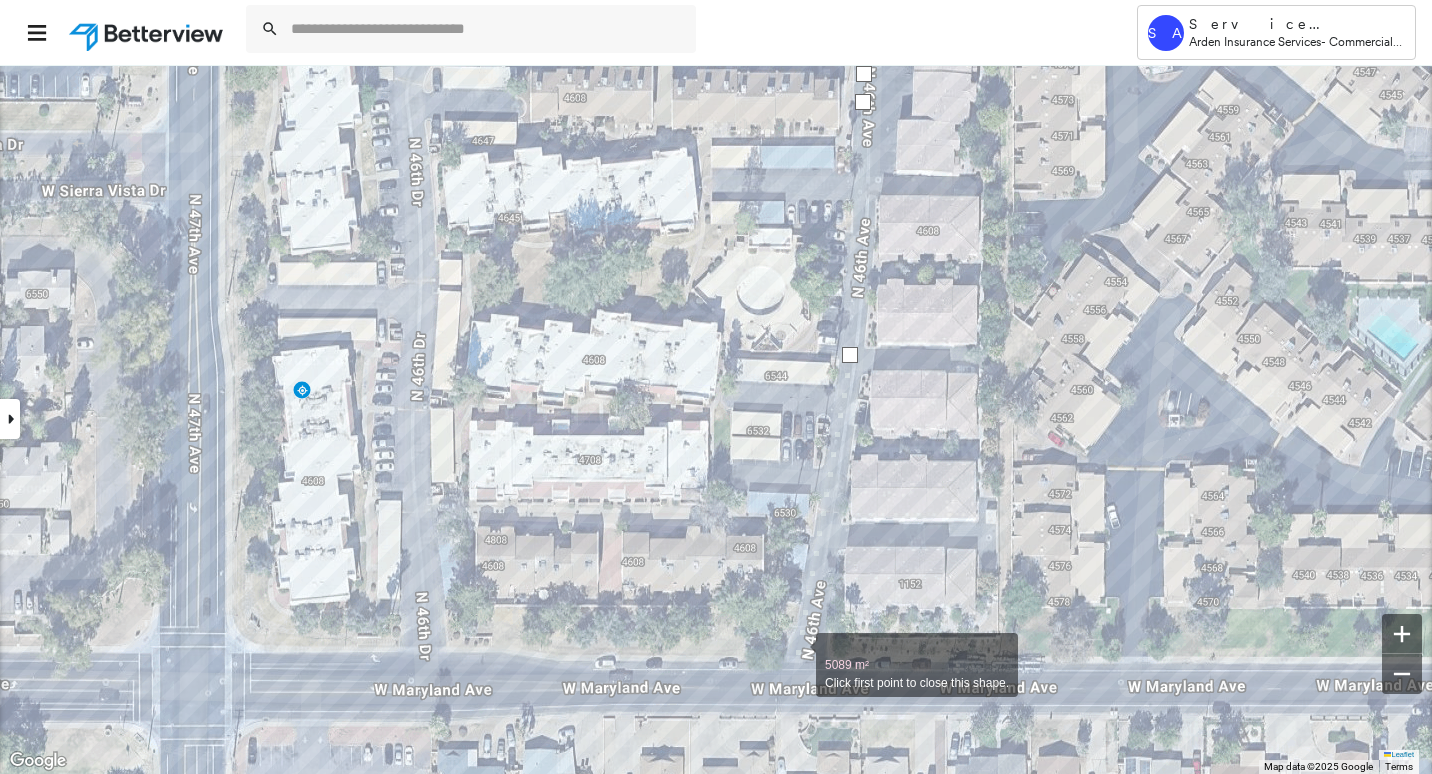 click at bounding box center [796, 654] 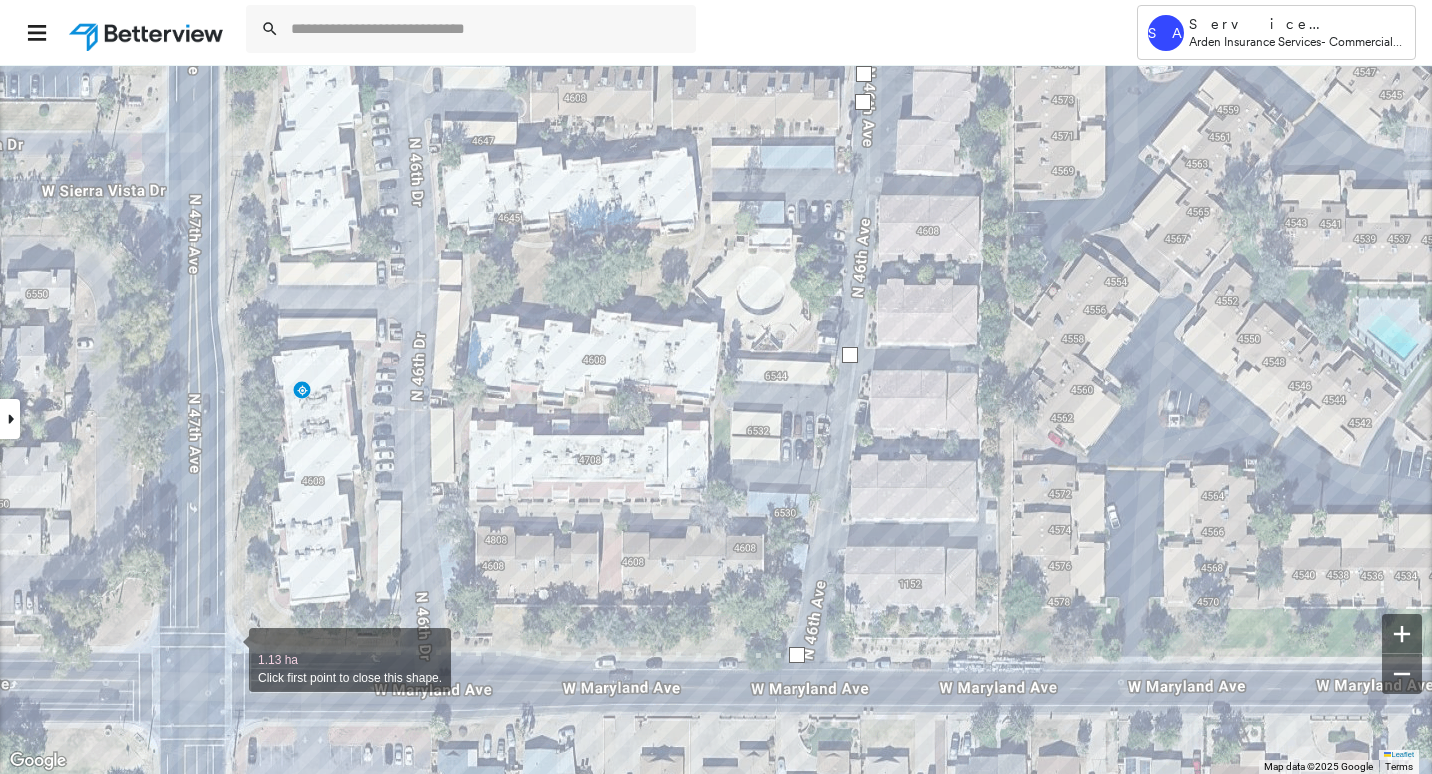 click at bounding box center (229, 649) 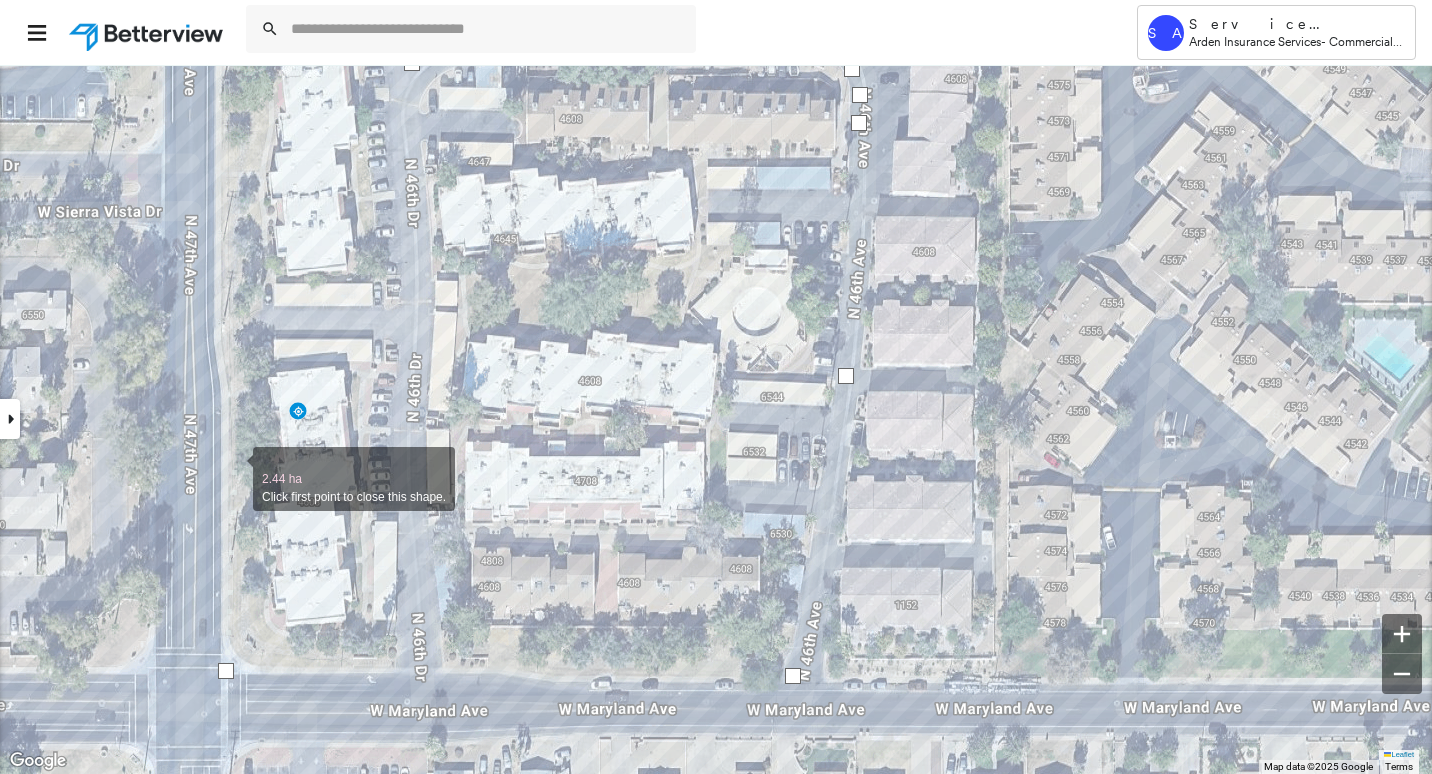 drag, startPoint x: 239, startPoint y: 435, endPoint x: 238, endPoint y: 701, distance: 266.0019 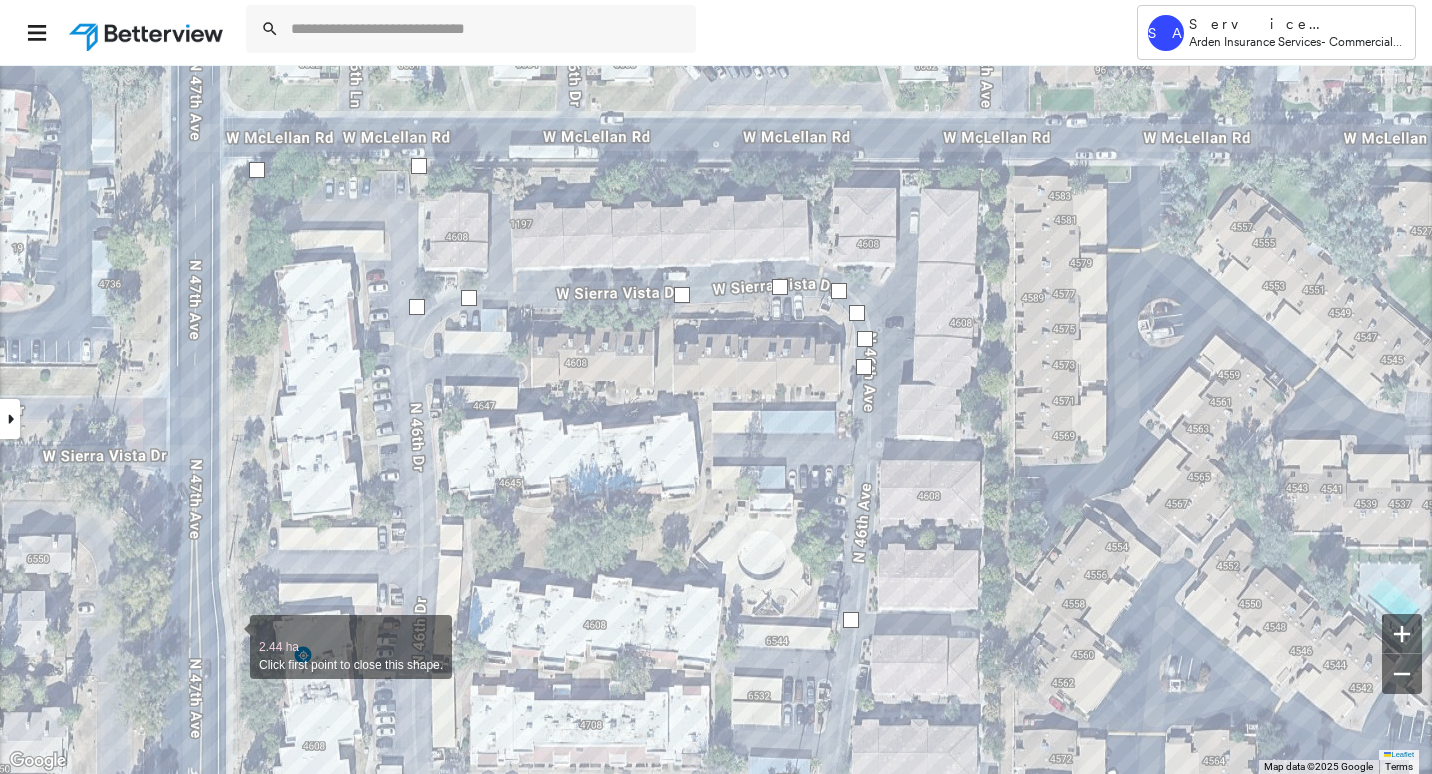 click at bounding box center [230, 636] 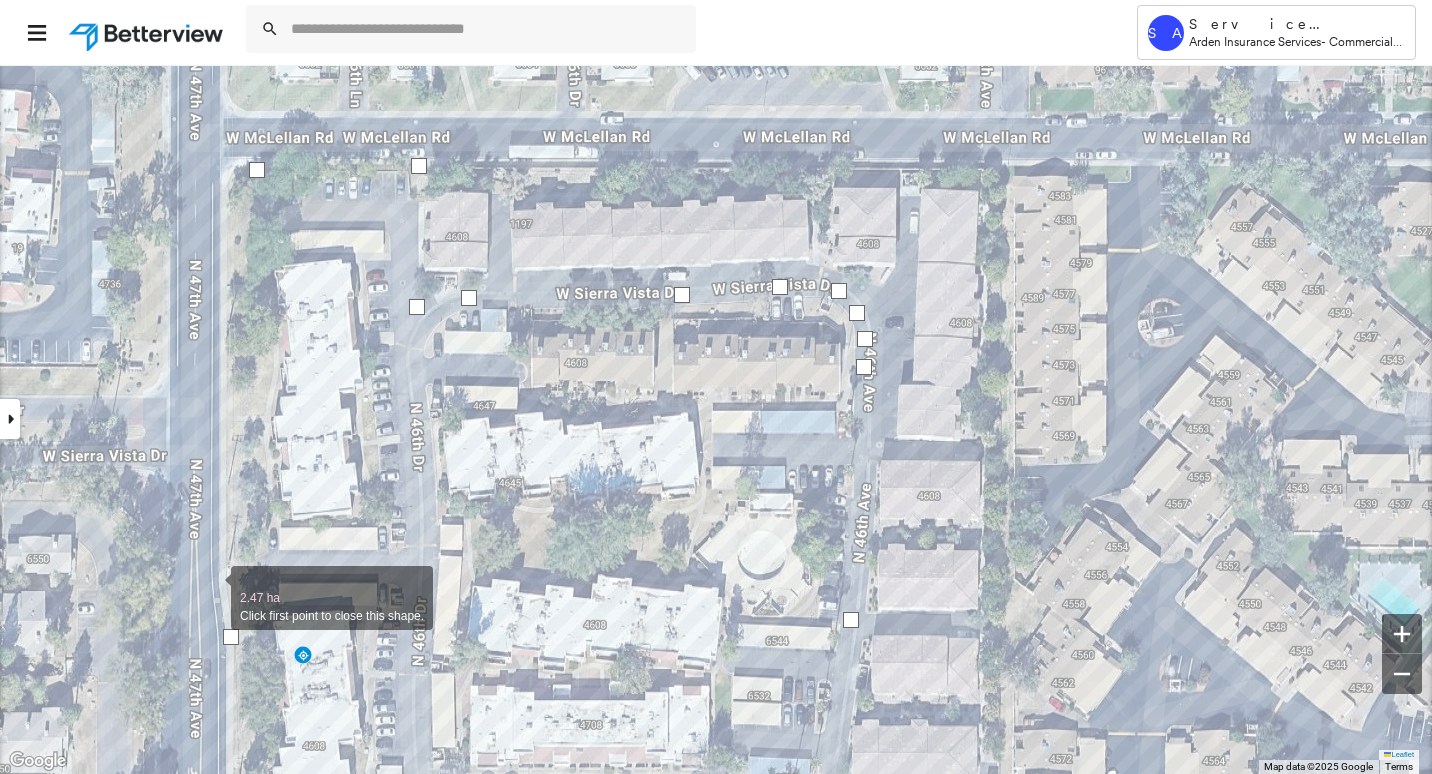 click at bounding box center (211, 587) 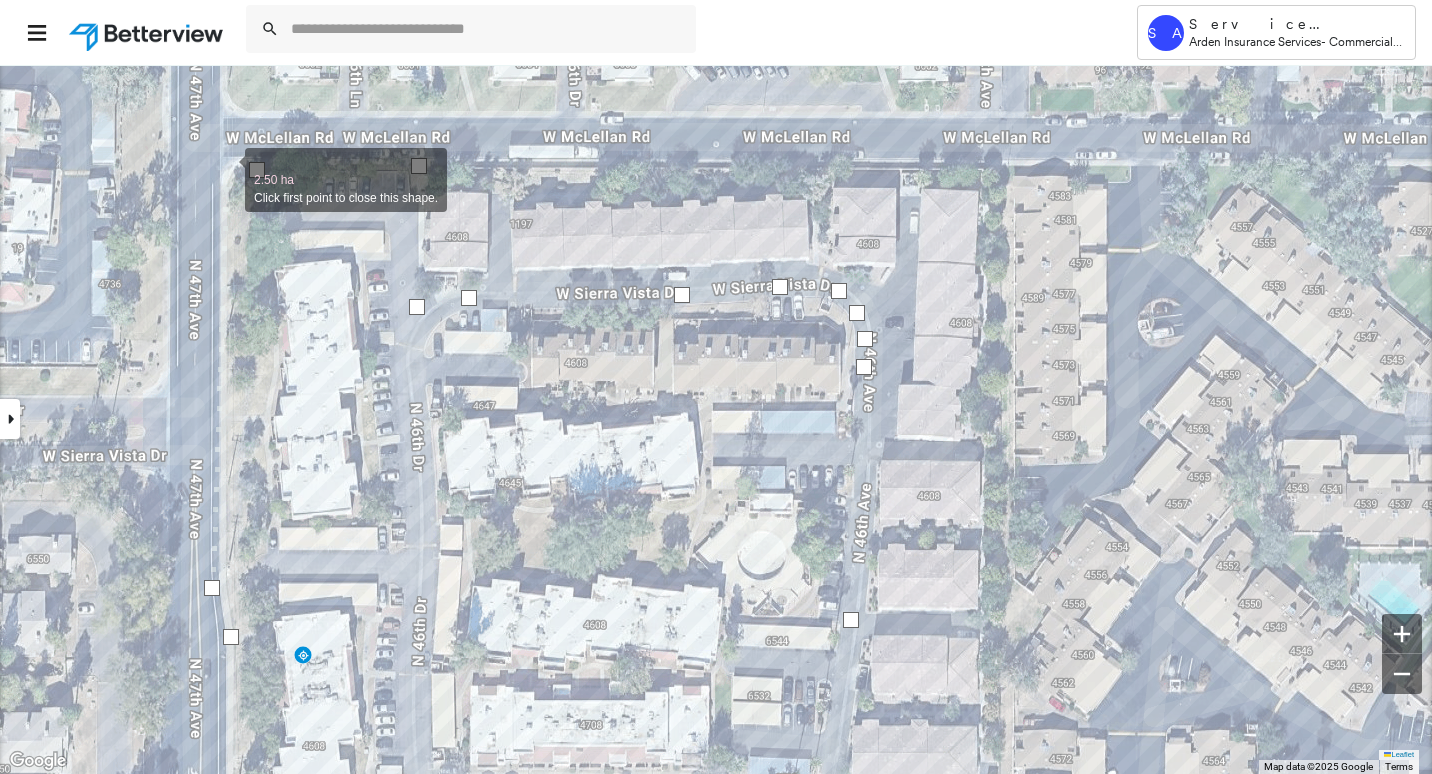 click at bounding box center (225, 169) 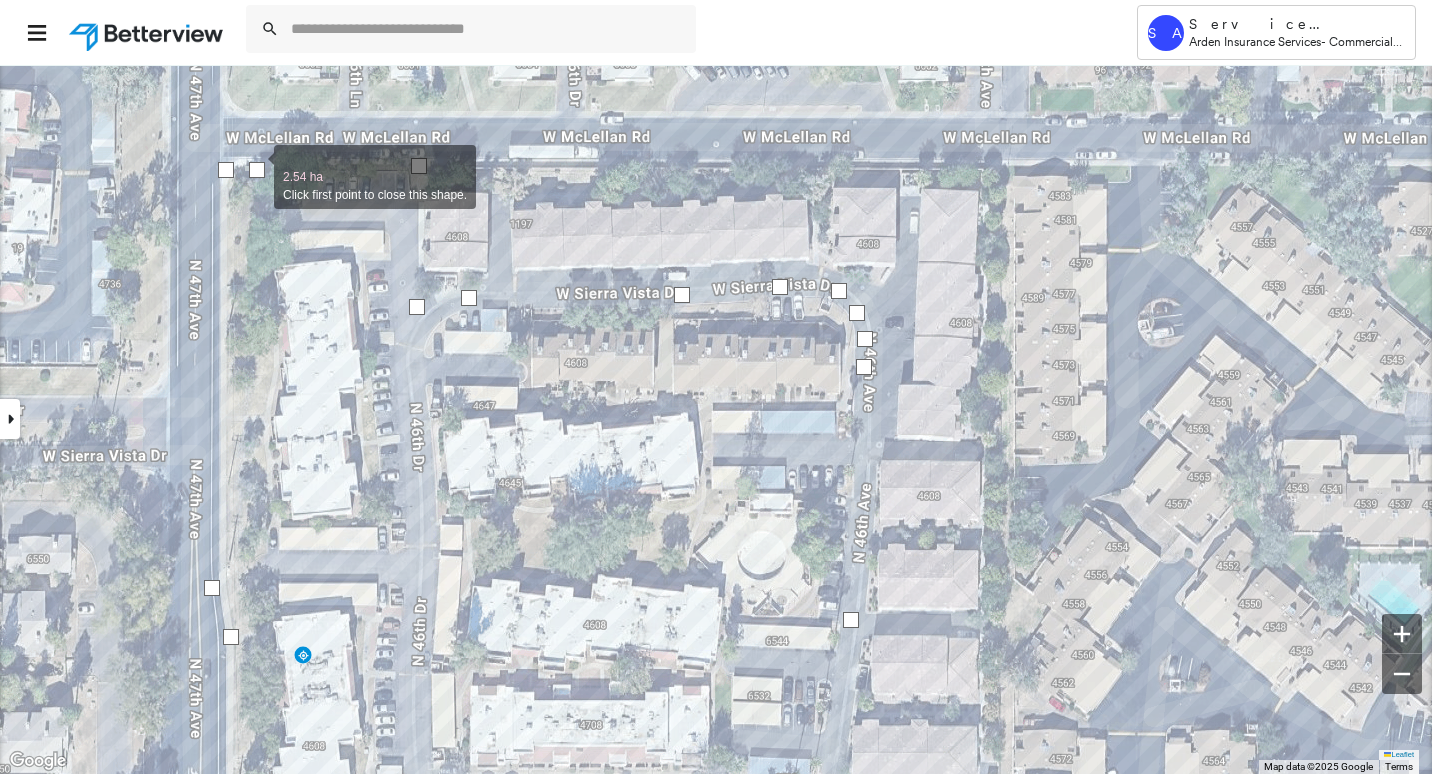 click at bounding box center [257, 170] 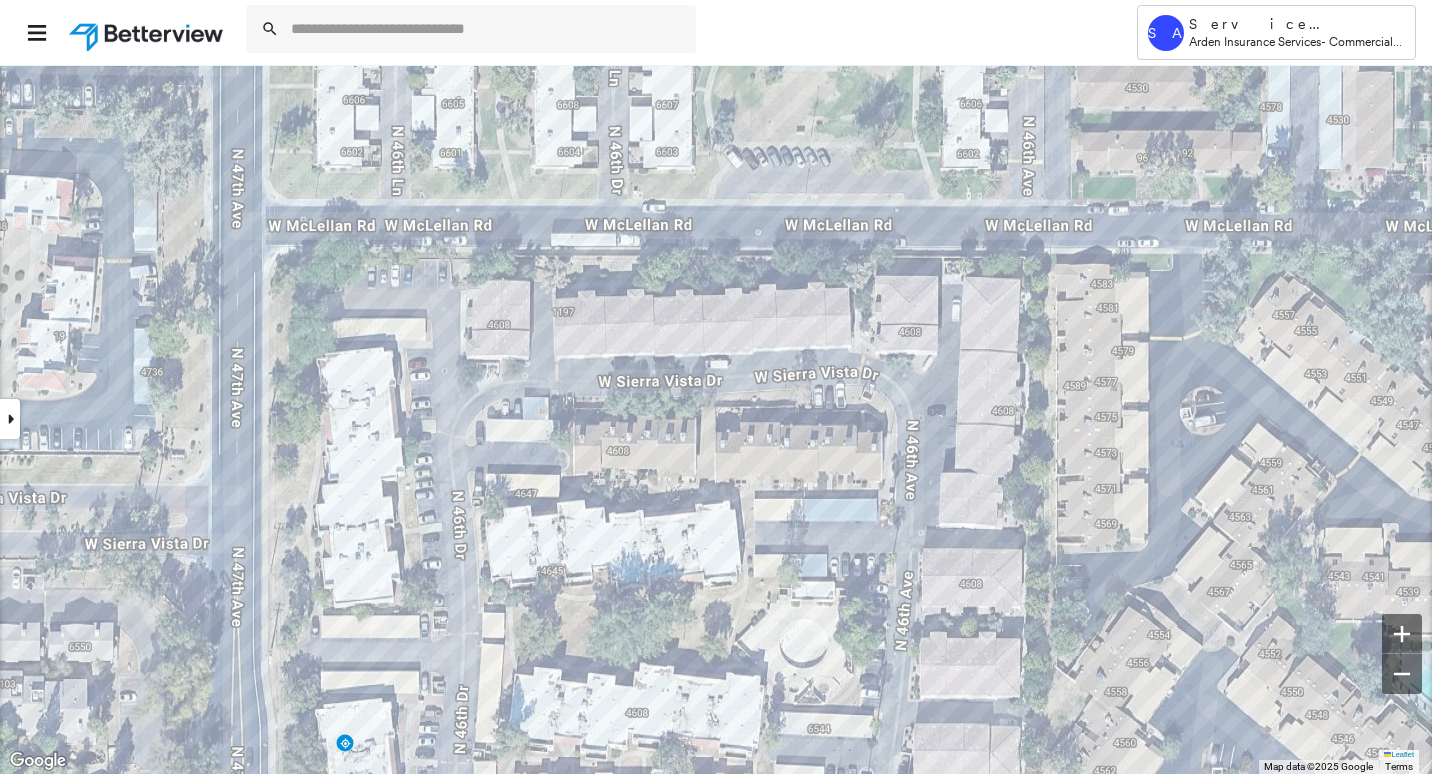 click 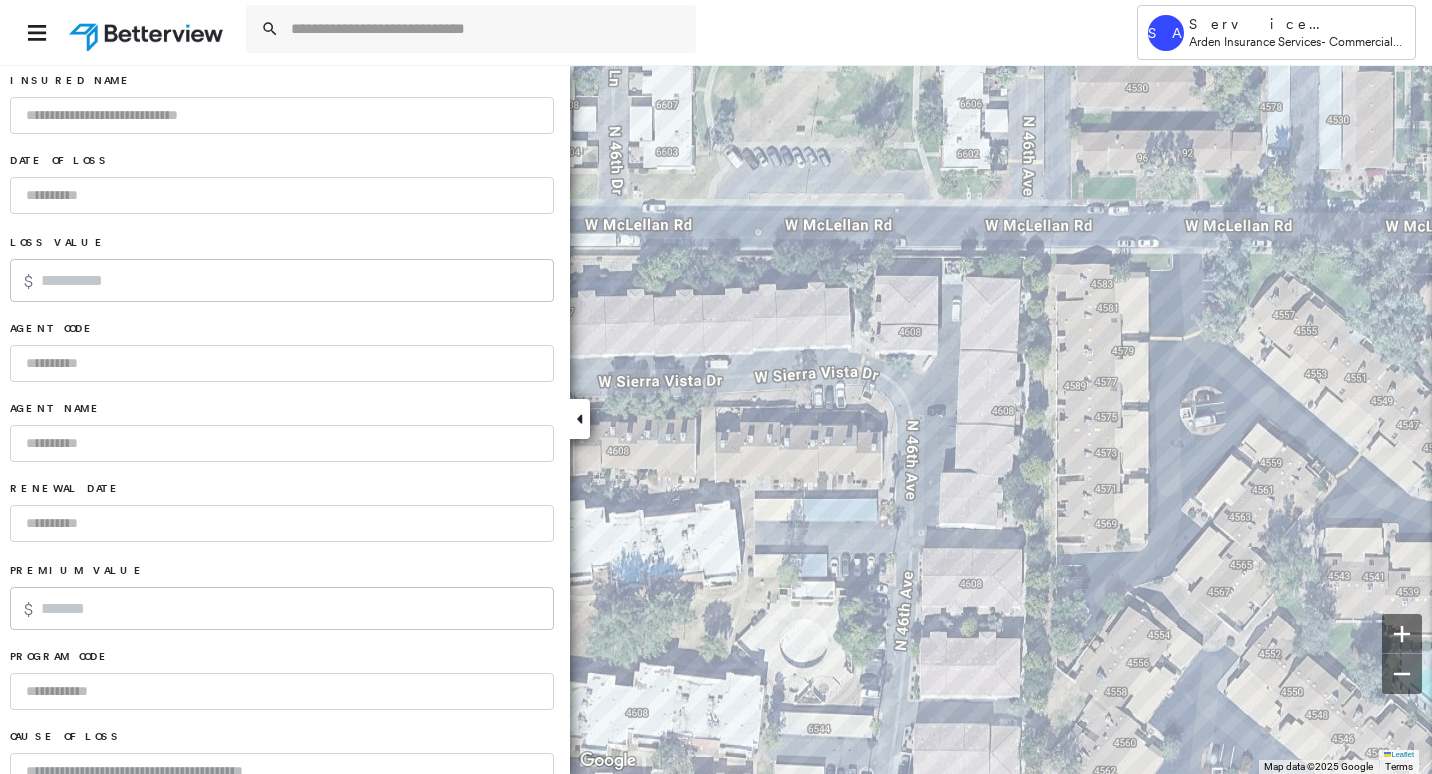 scroll, scrollTop: 1279, scrollLeft: 0, axis: vertical 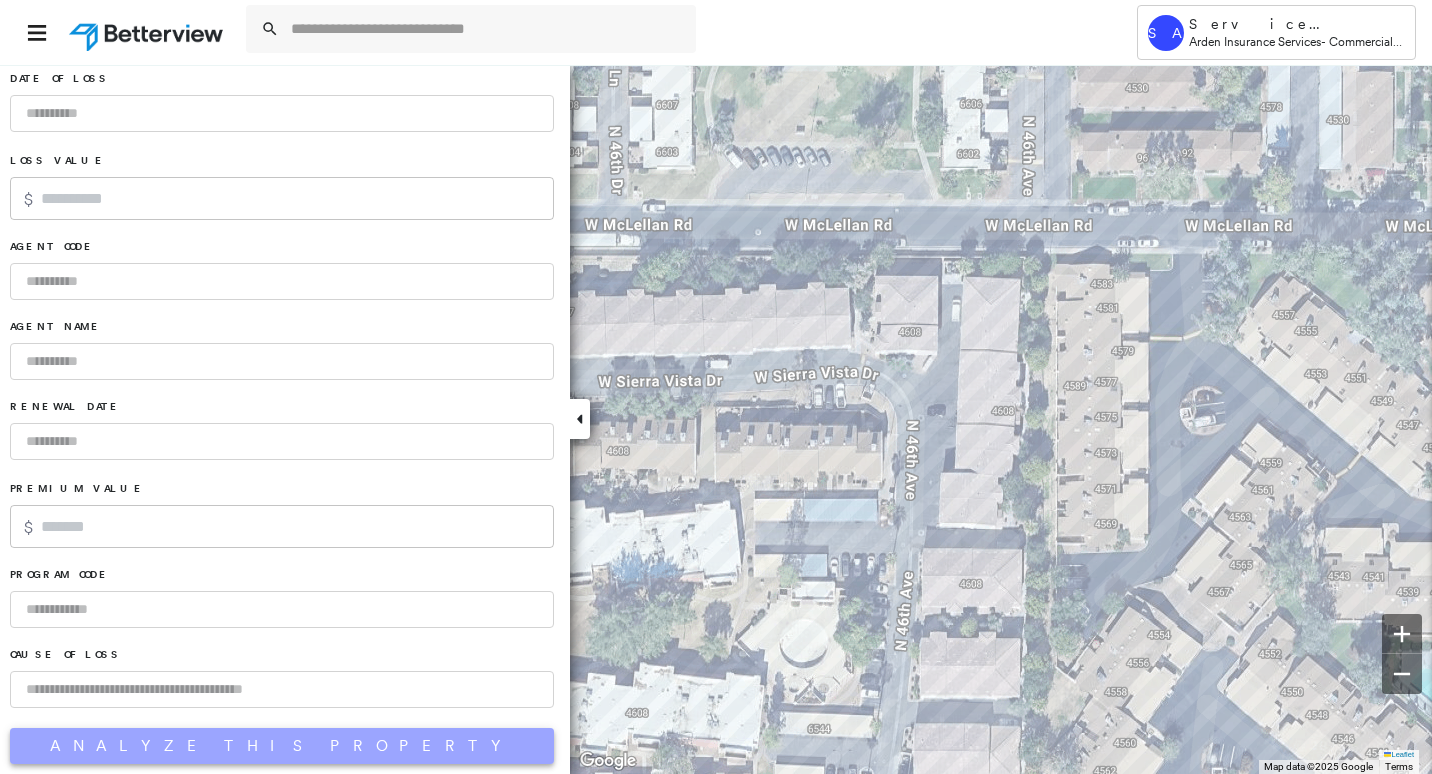click on "Analyze This Property" at bounding box center [282, 746] 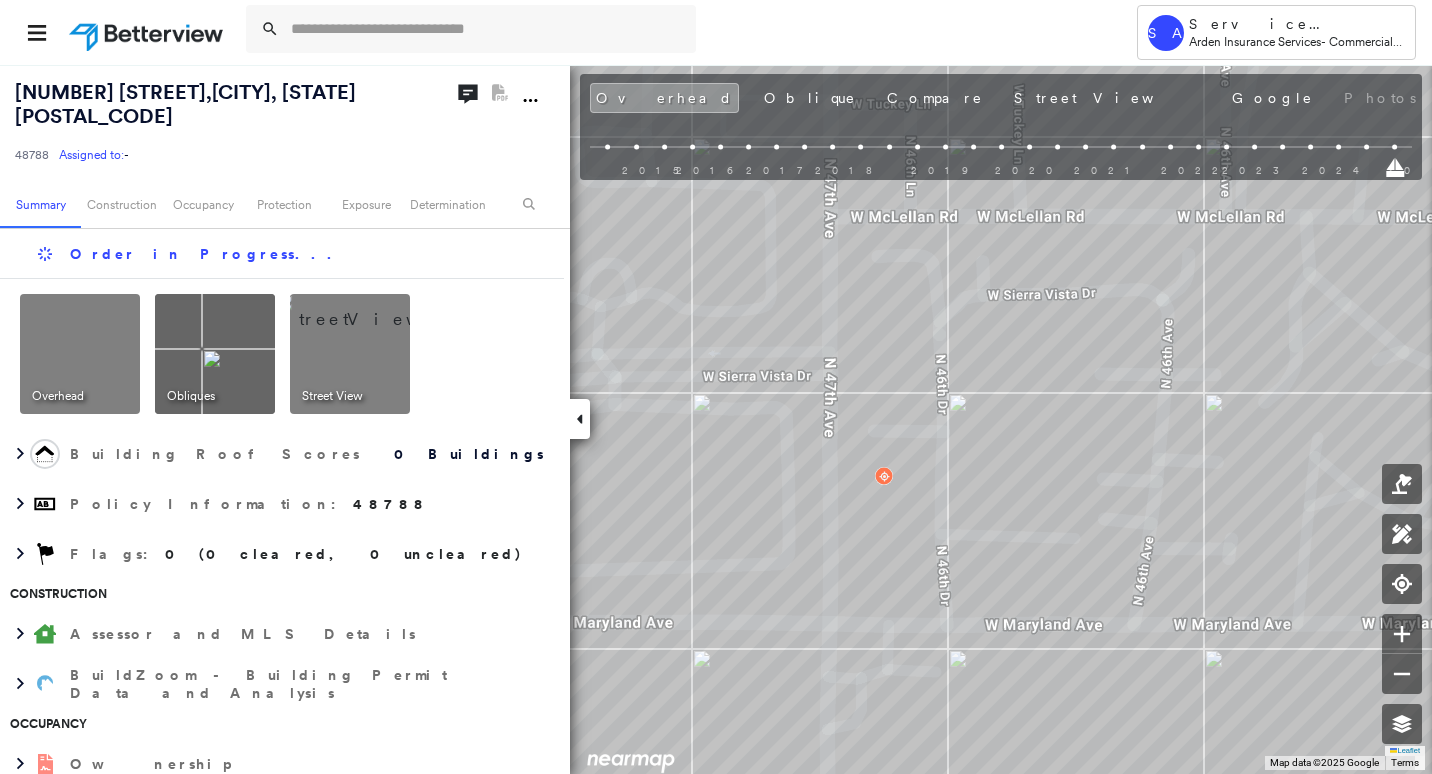 click on "[NUMBER] [STREET] ,  [CITY], [STATE] [POSTAL_CODE]" at bounding box center [185, 104] 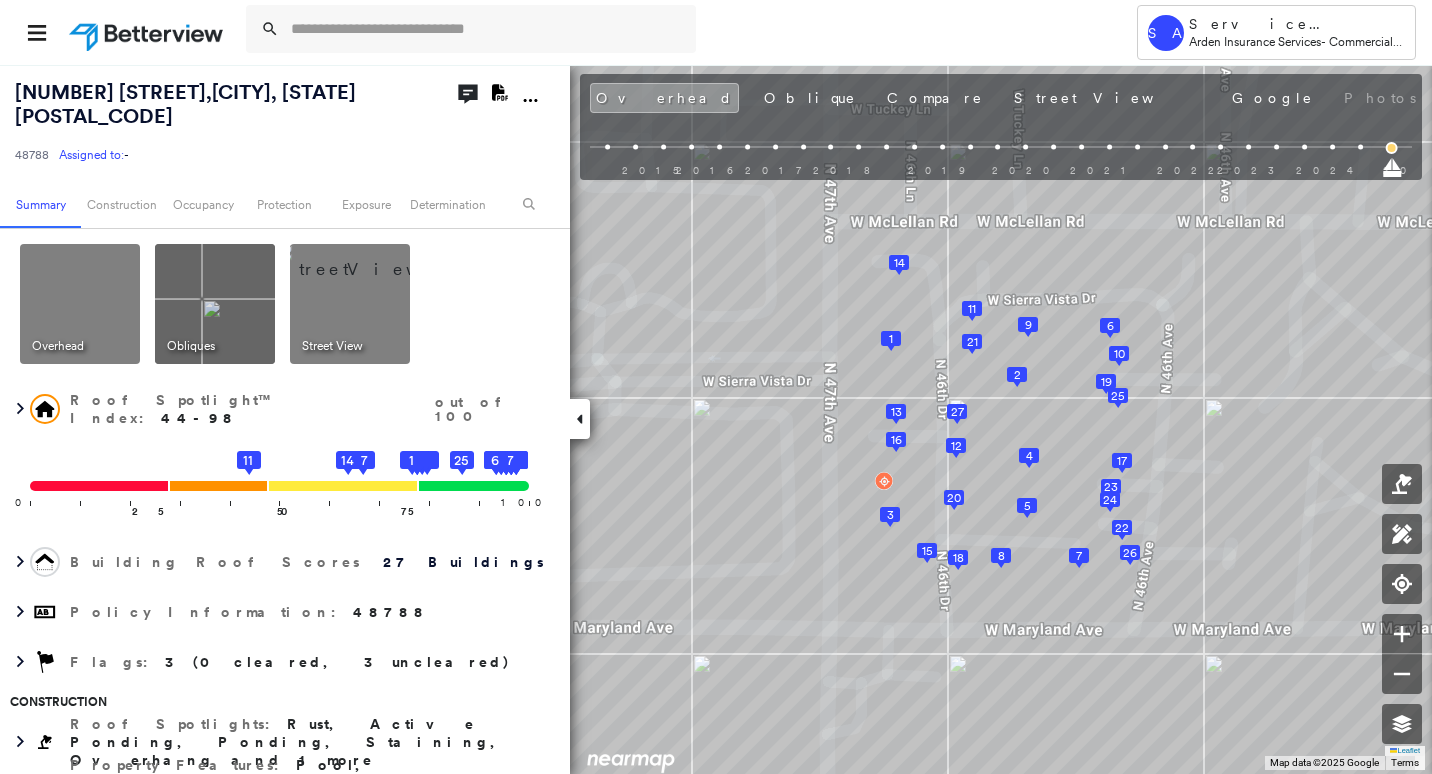 click on "[NUMBER] [STREET] ,  [CITY], [STATE] [POSTAL_CODE]" at bounding box center (185, 104) 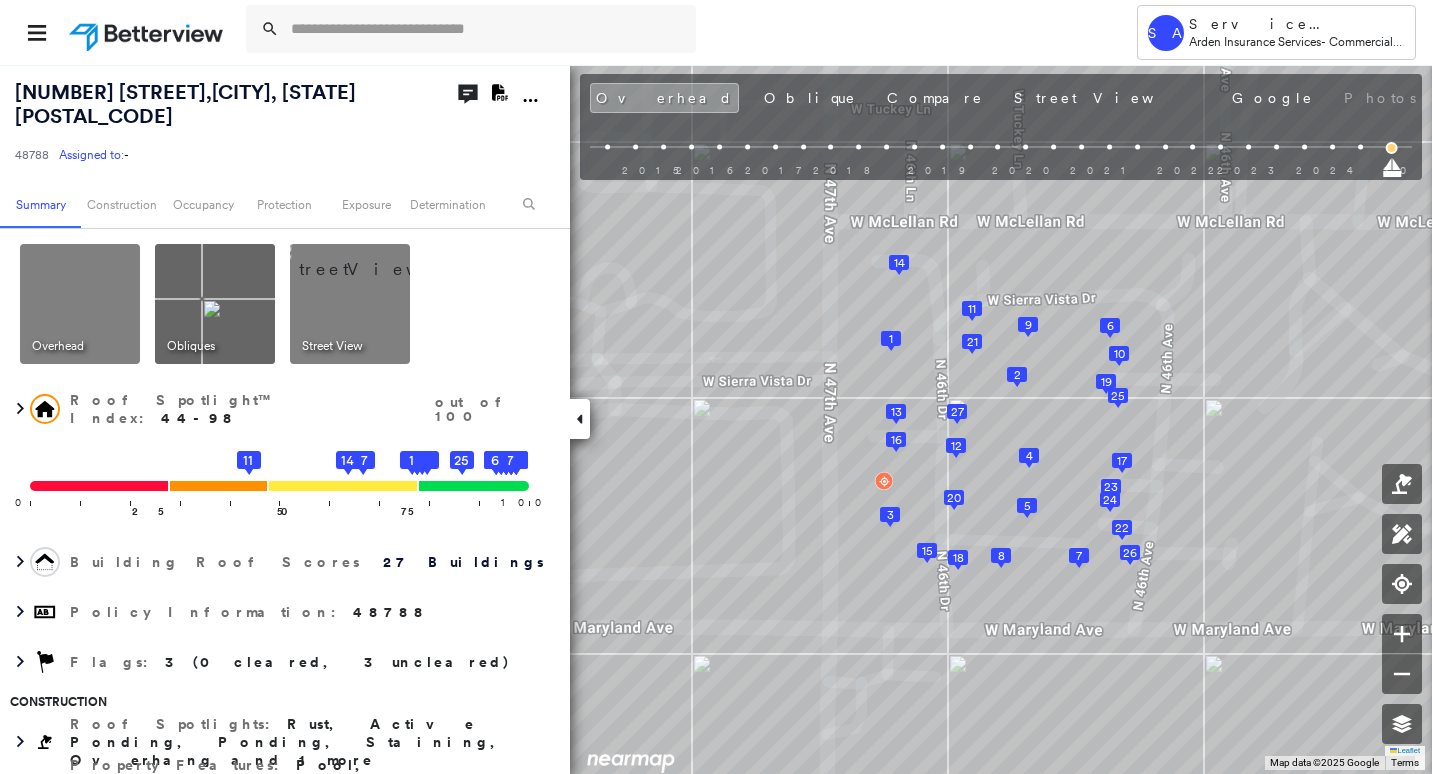 click on "Download PDF Report" 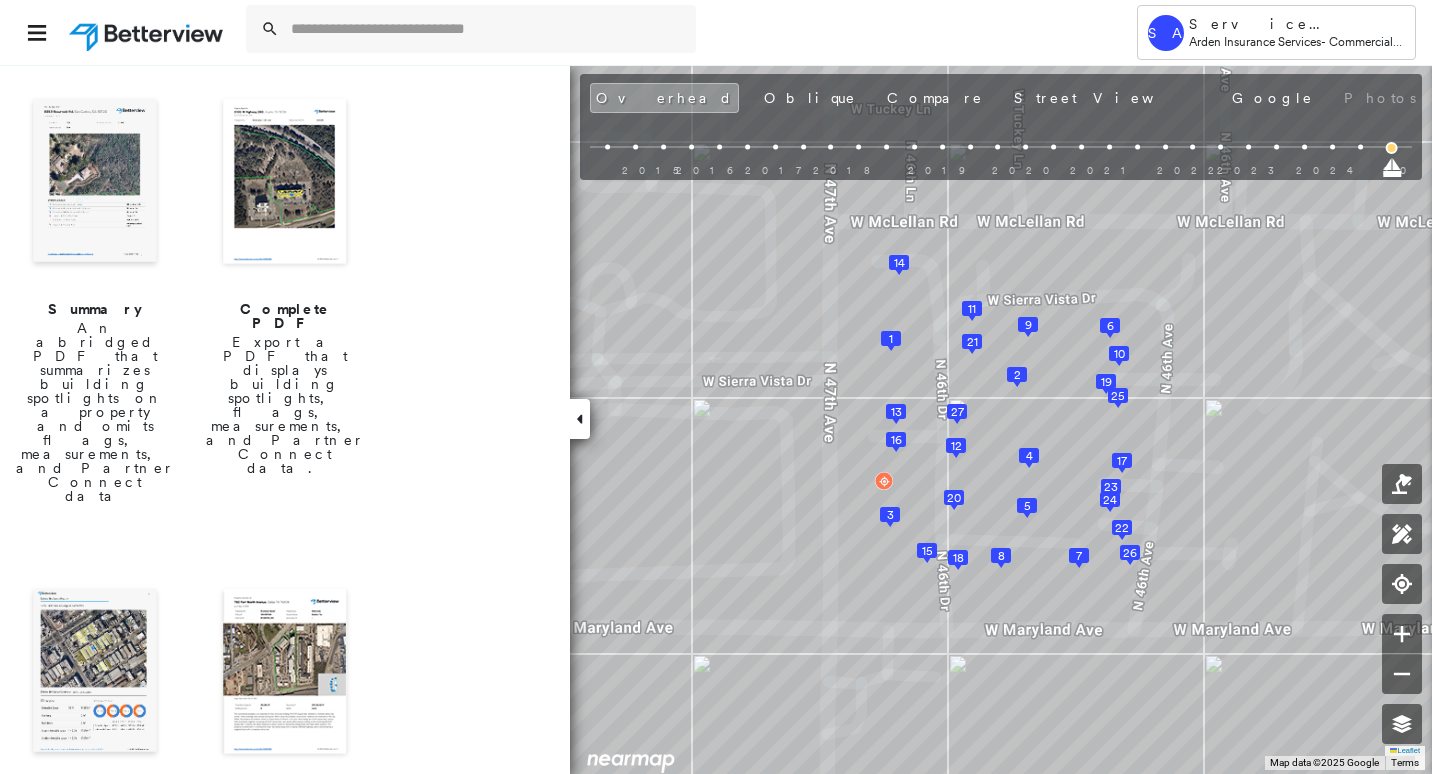 scroll, scrollTop: 200, scrollLeft: 0, axis: vertical 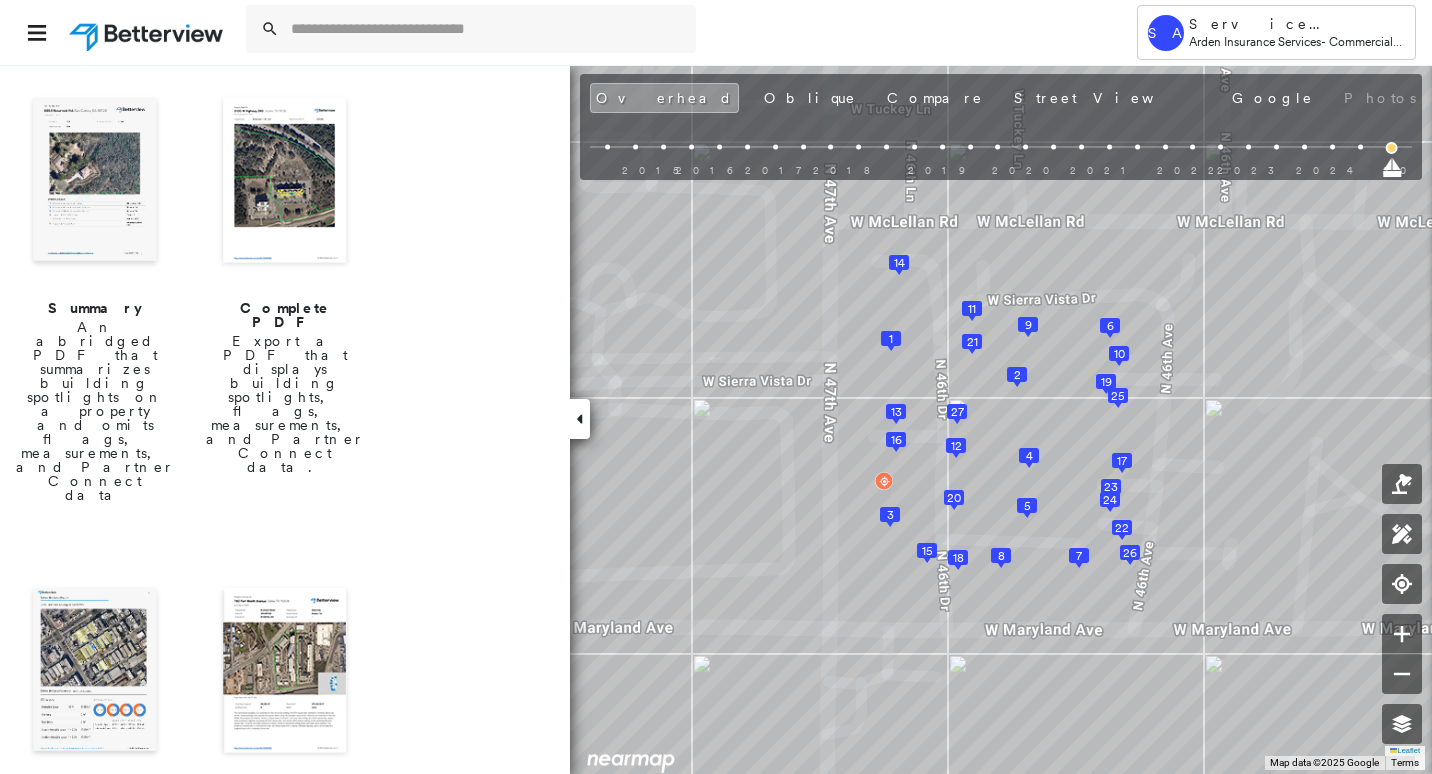 click at bounding box center [95, 672] 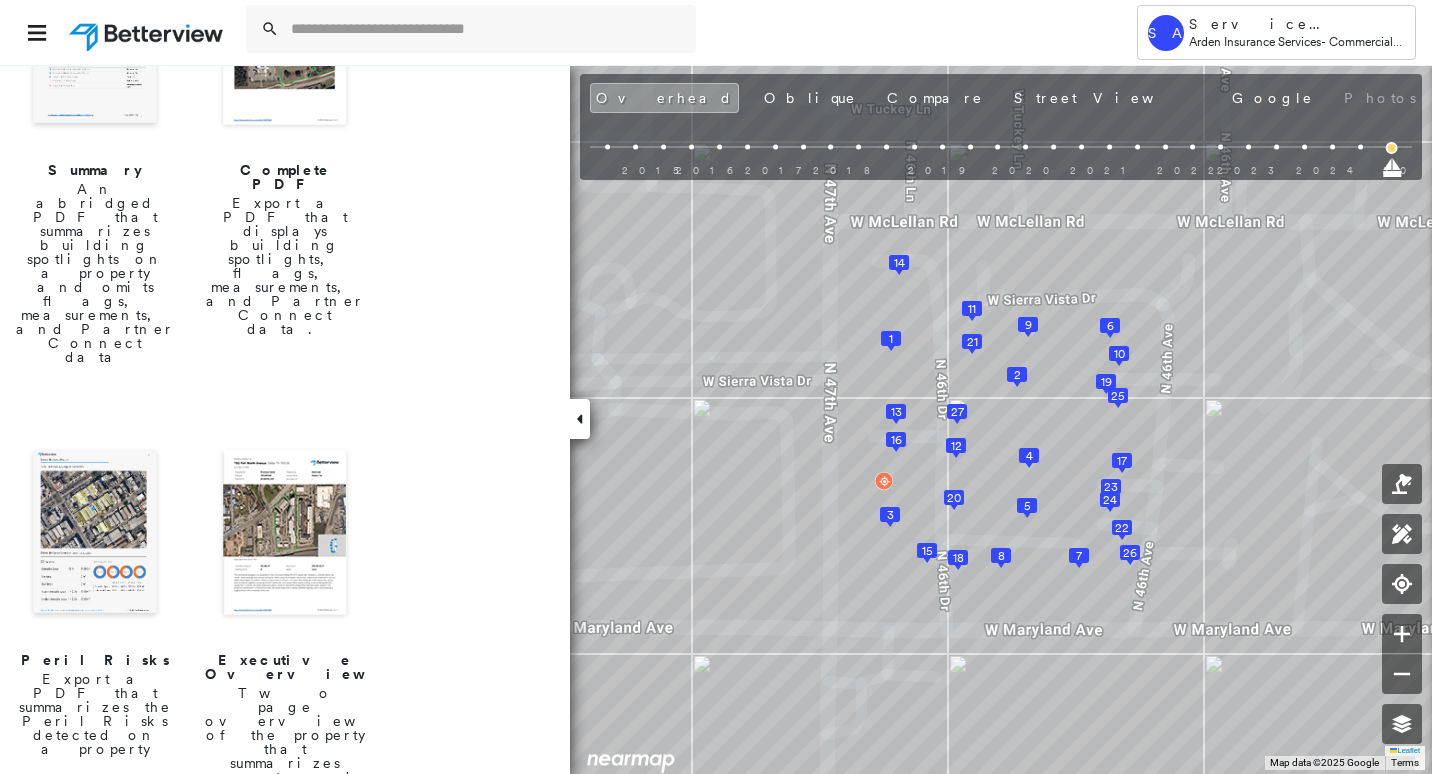 scroll, scrollTop: 500, scrollLeft: 0, axis: vertical 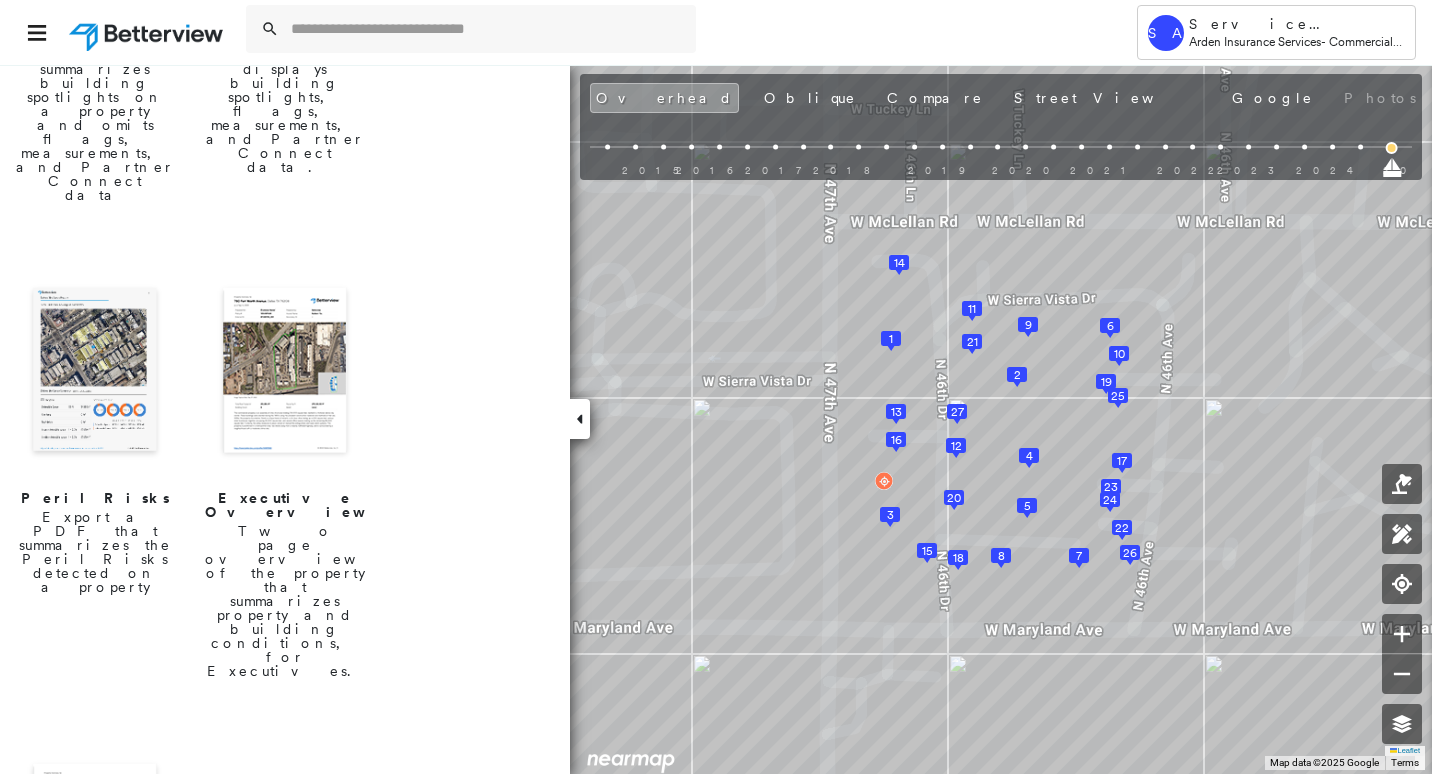 click at bounding box center [95, 372] 